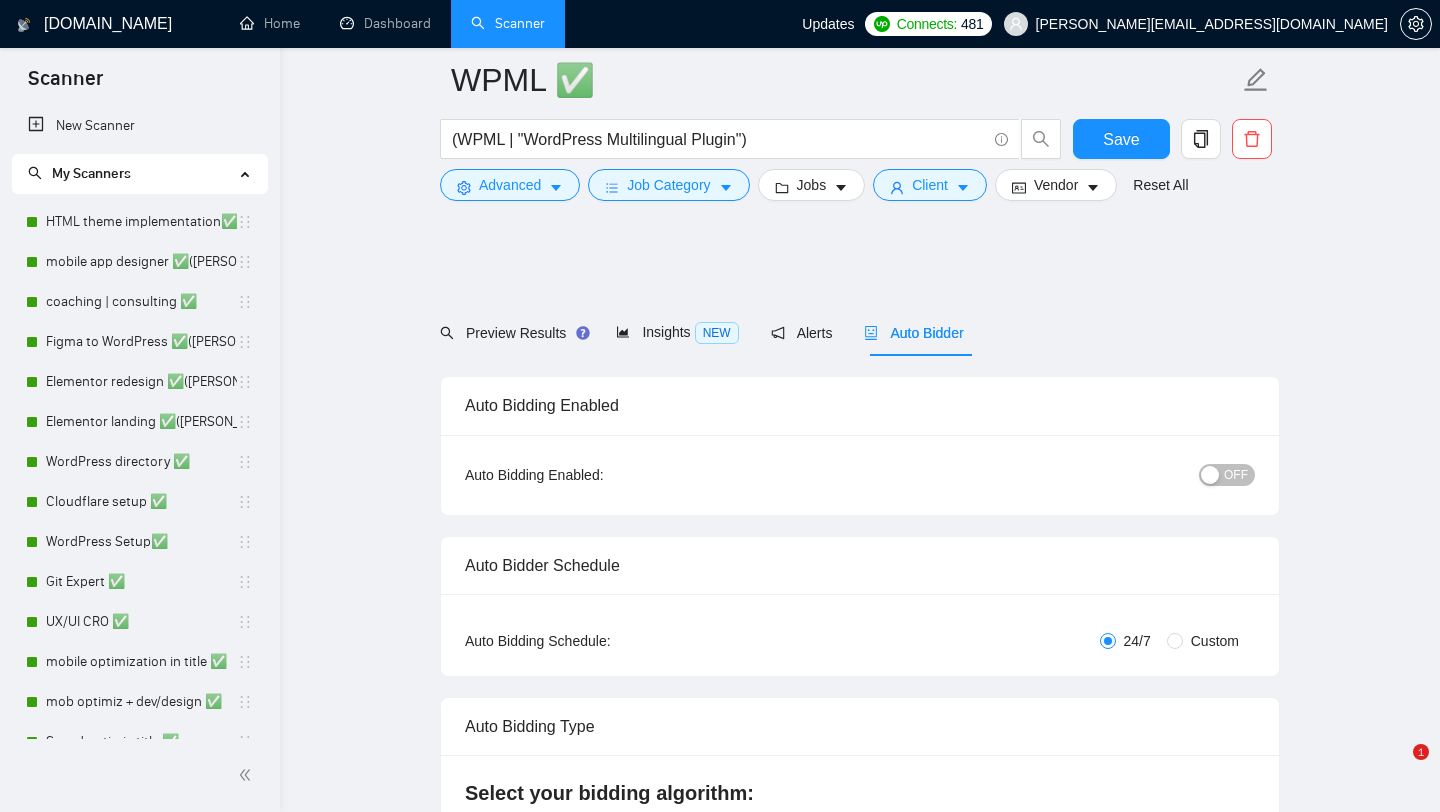 scroll, scrollTop: 1427, scrollLeft: 0, axis: vertical 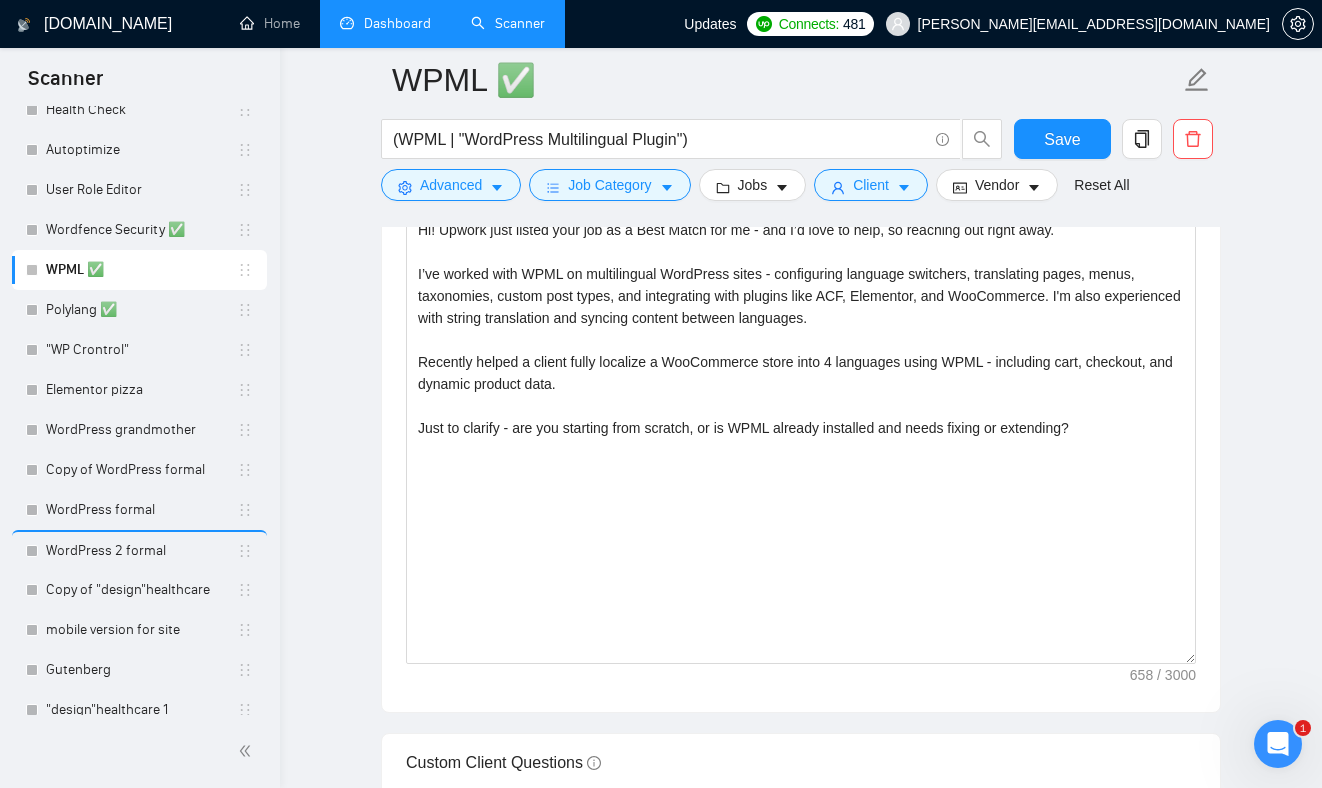 click on "Dashboard" at bounding box center (385, 23) 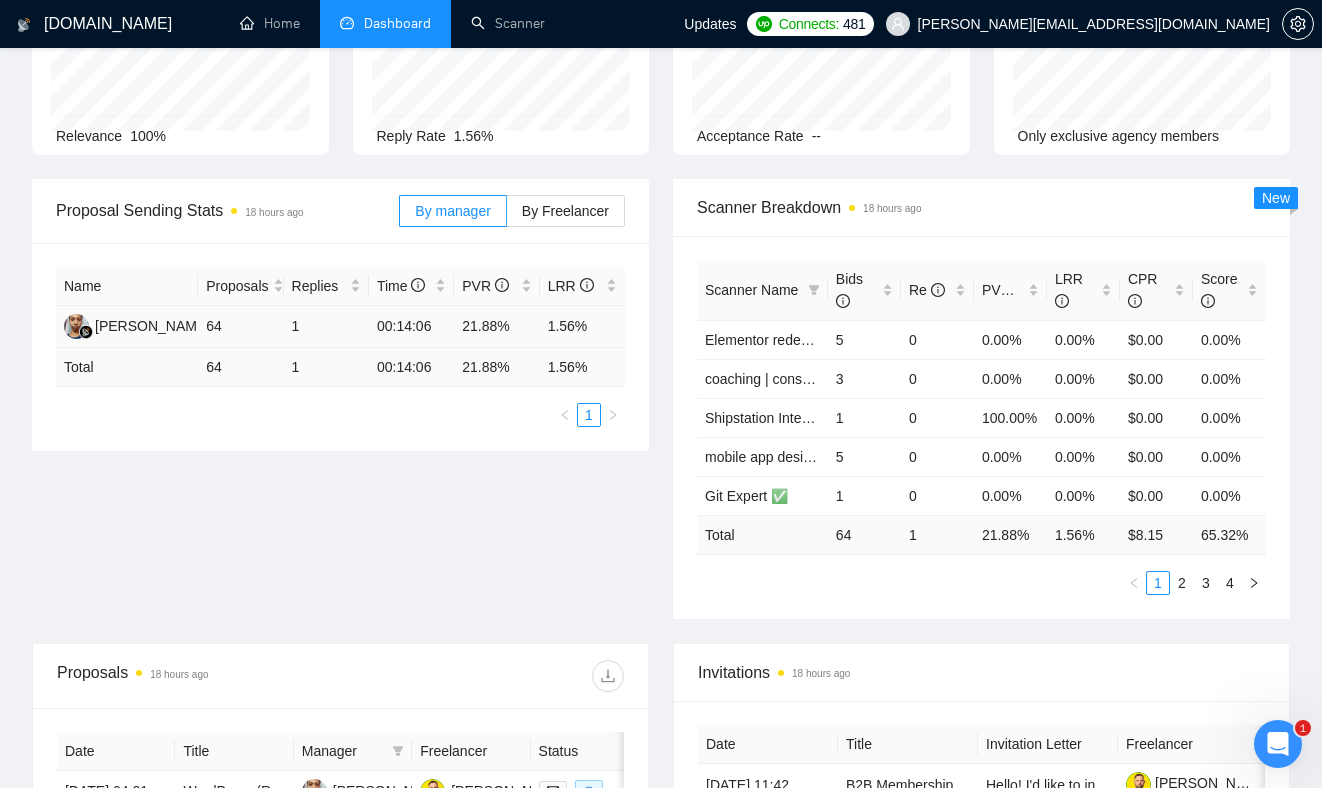 scroll, scrollTop: 0, scrollLeft: 0, axis: both 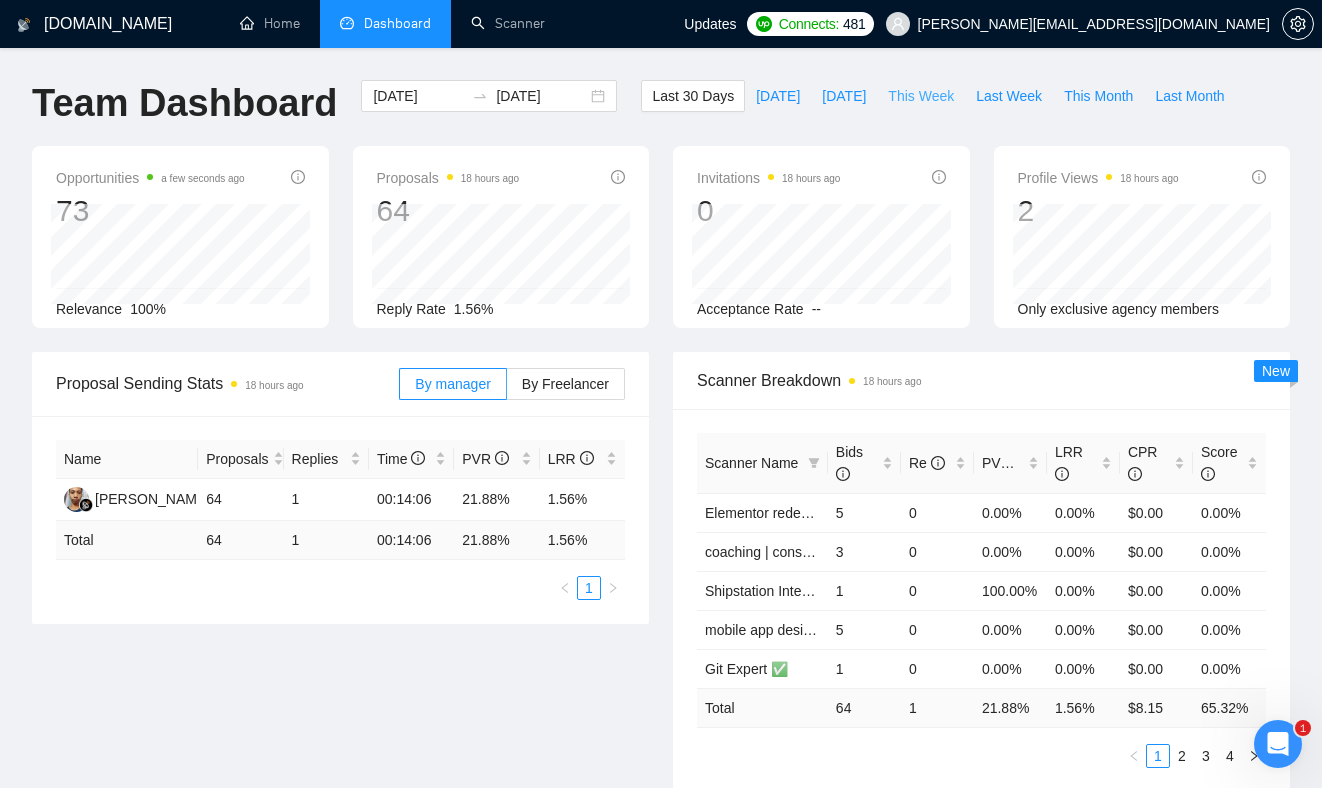 click on "This Week" at bounding box center (921, 96) 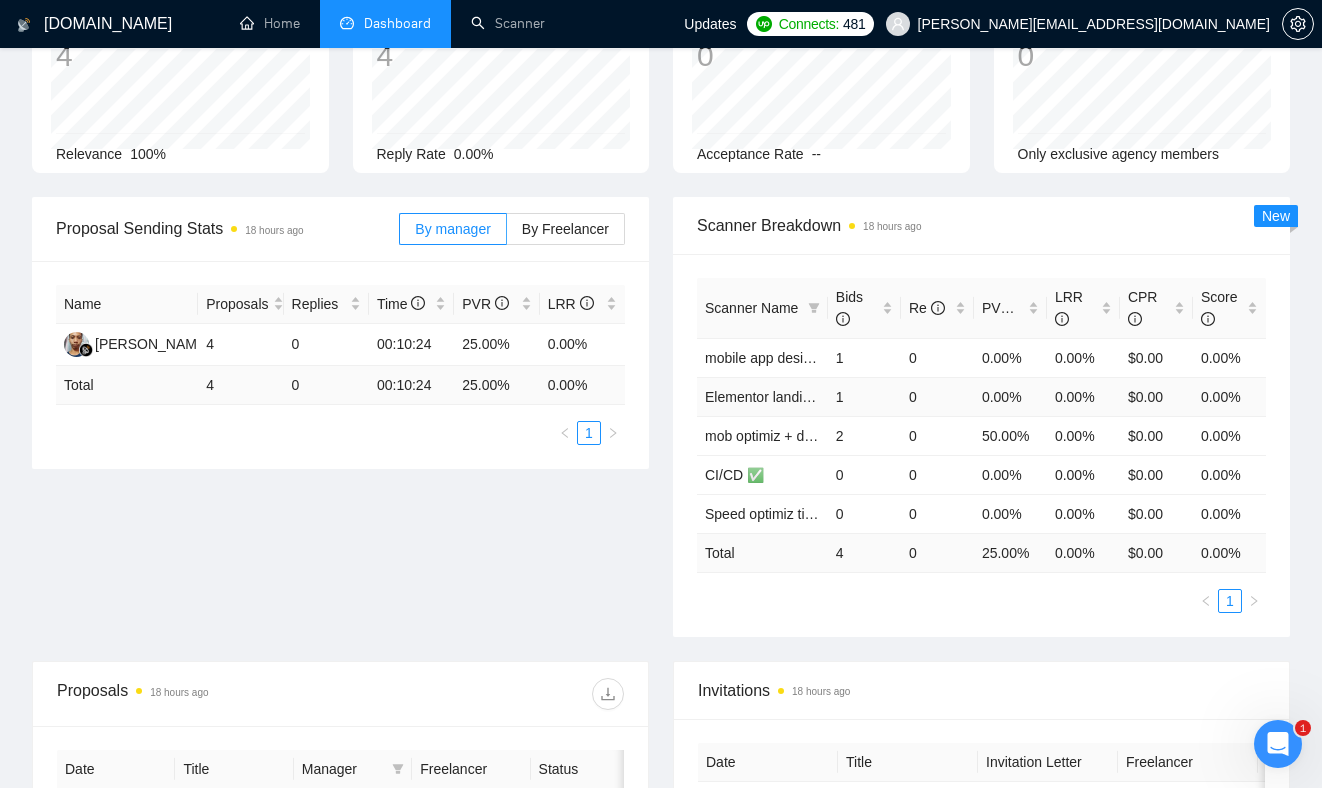 scroll, scrollTop: 129, scrollLeft: 0, axis: vertical 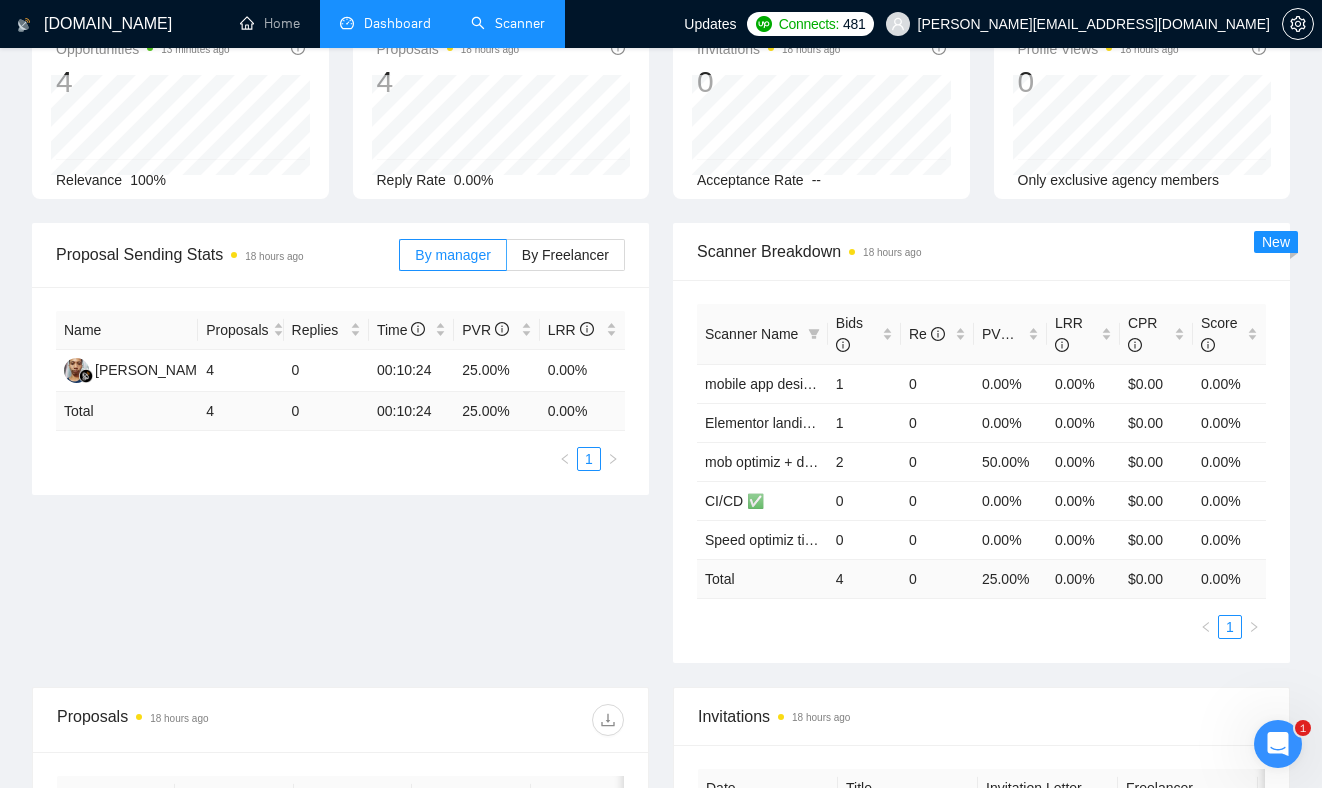 click on "Scanner" at bounding box center (508, 23) 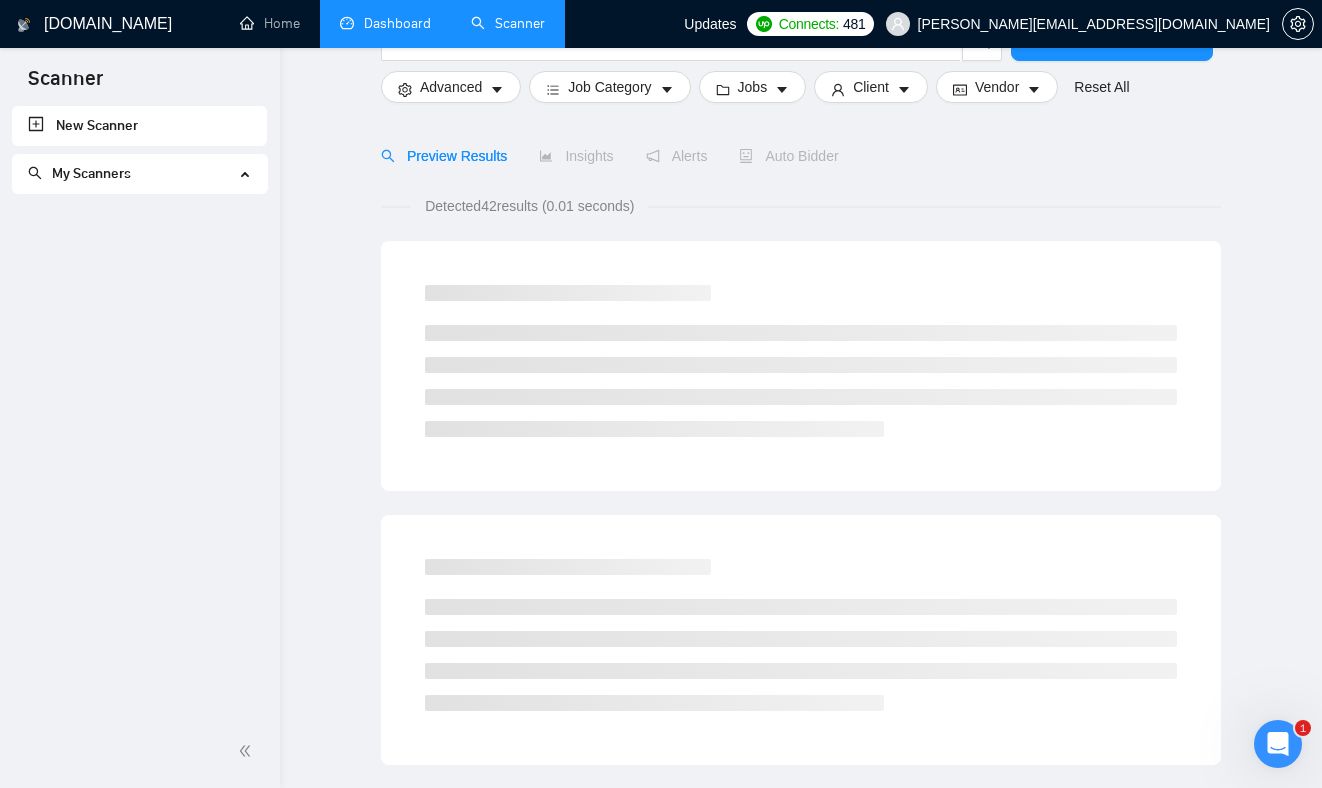 scroll, scrollTop: 0, scrollLeft: 0, axis: both 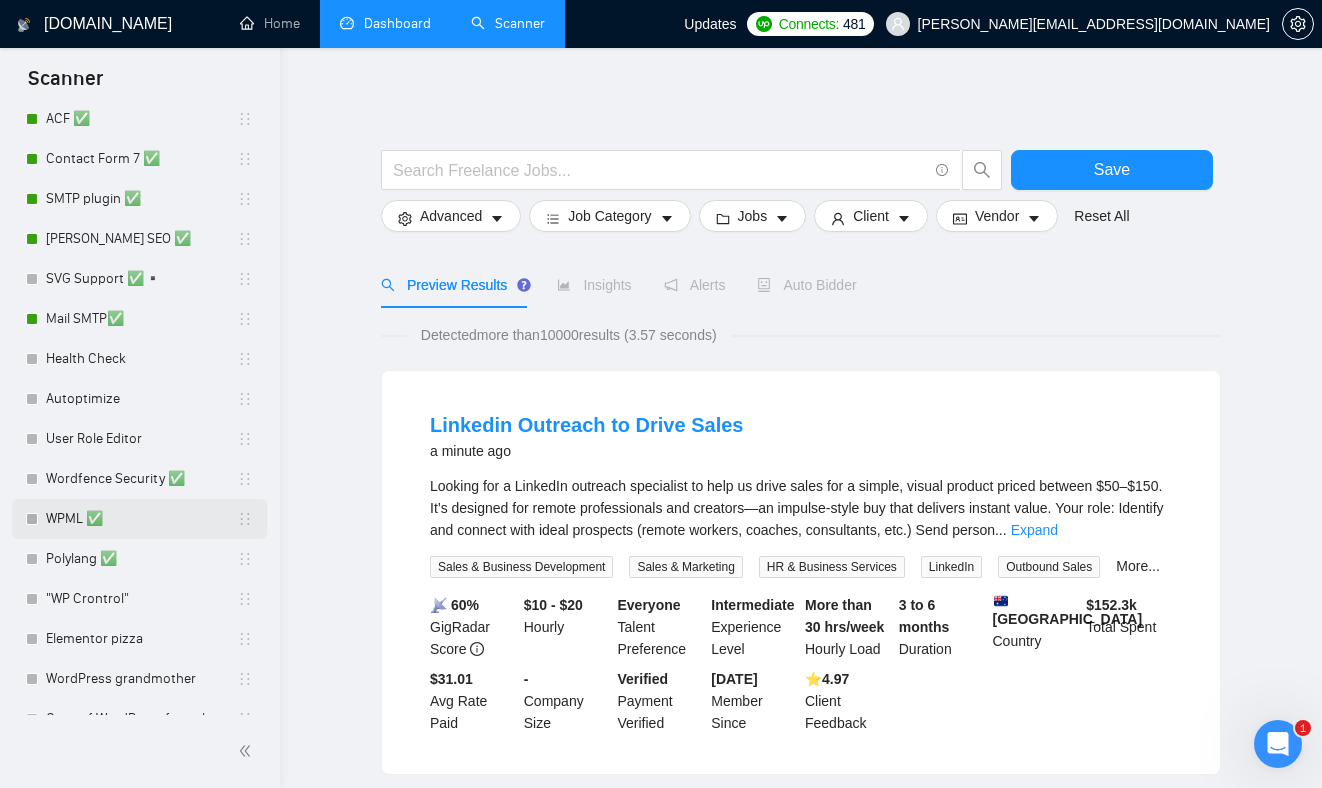 click on "WPML ✅" at bounding box center [141, 519] 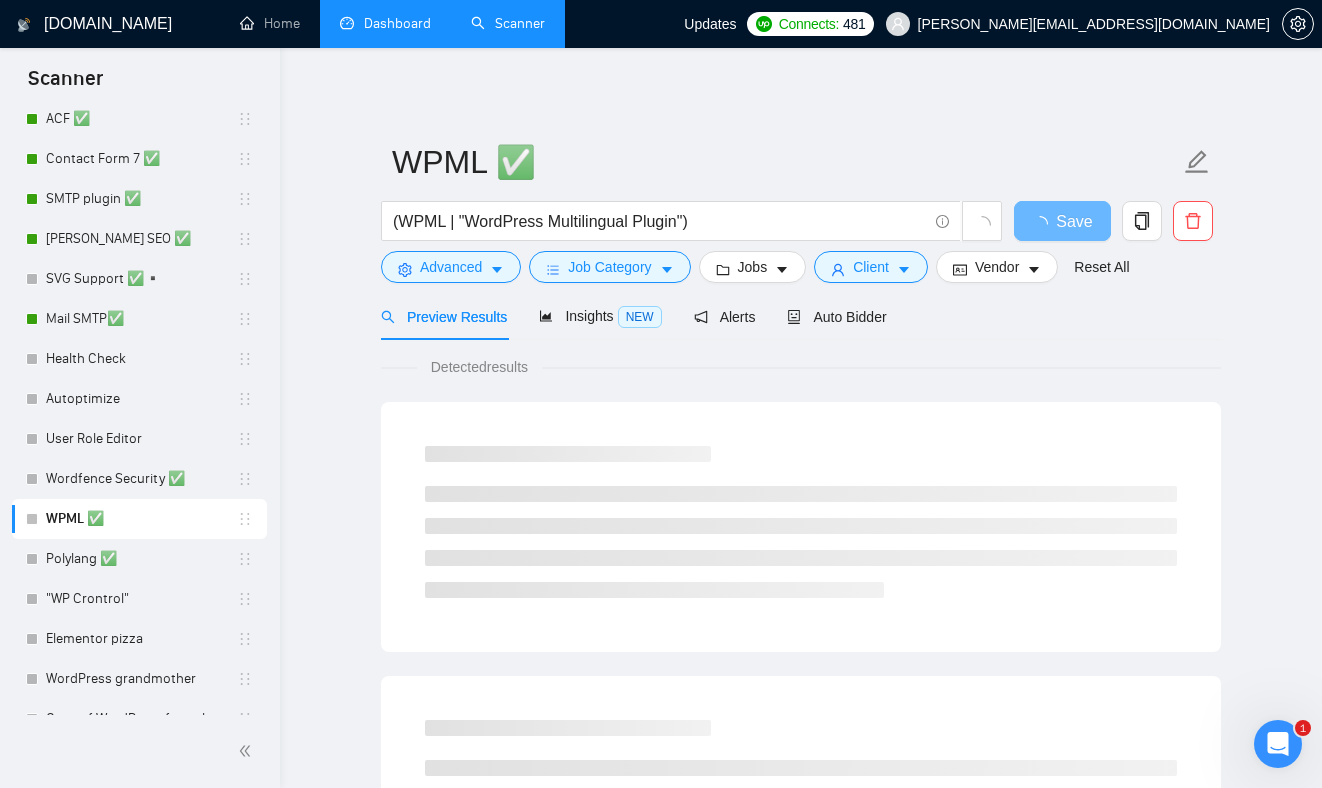 click on "Preview Results Insights NEW Alerts Auto Bidder" at bounding box center (634, 316) 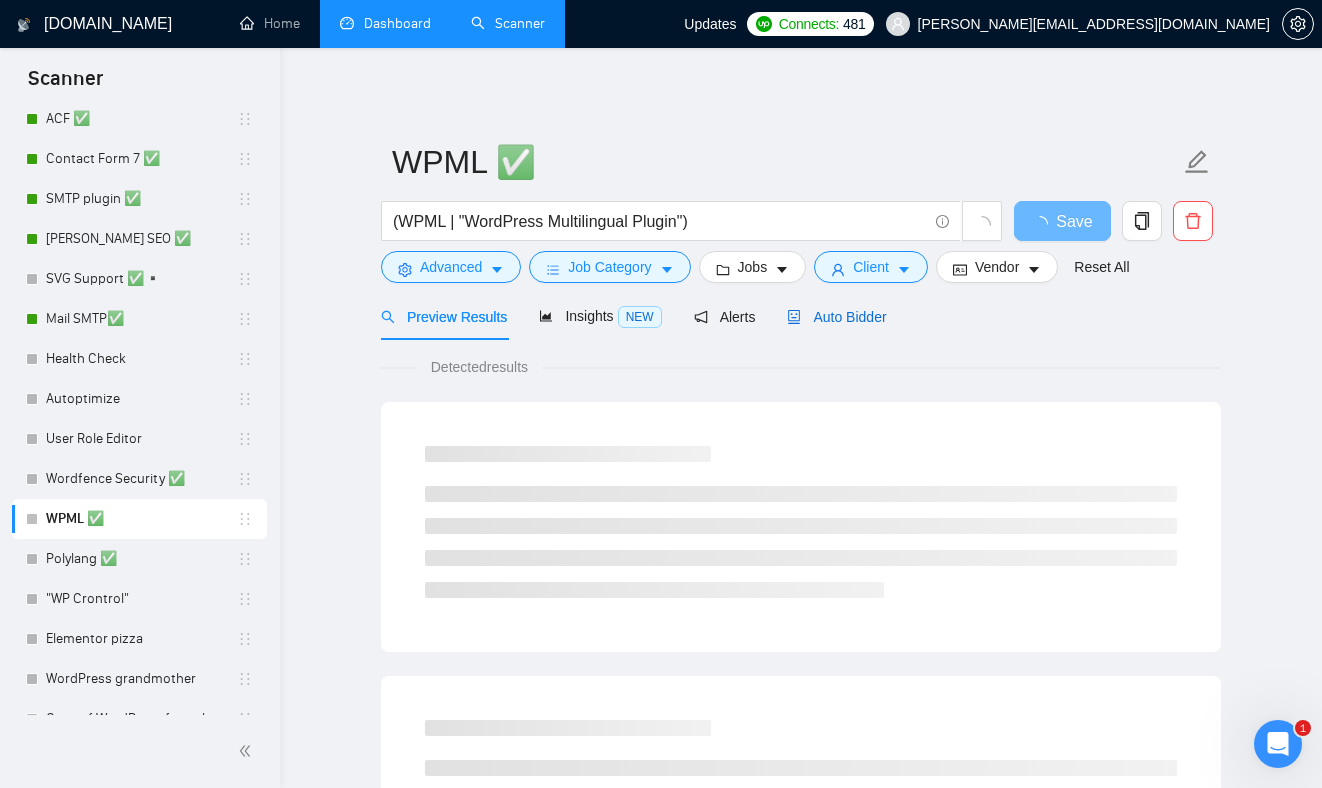 click 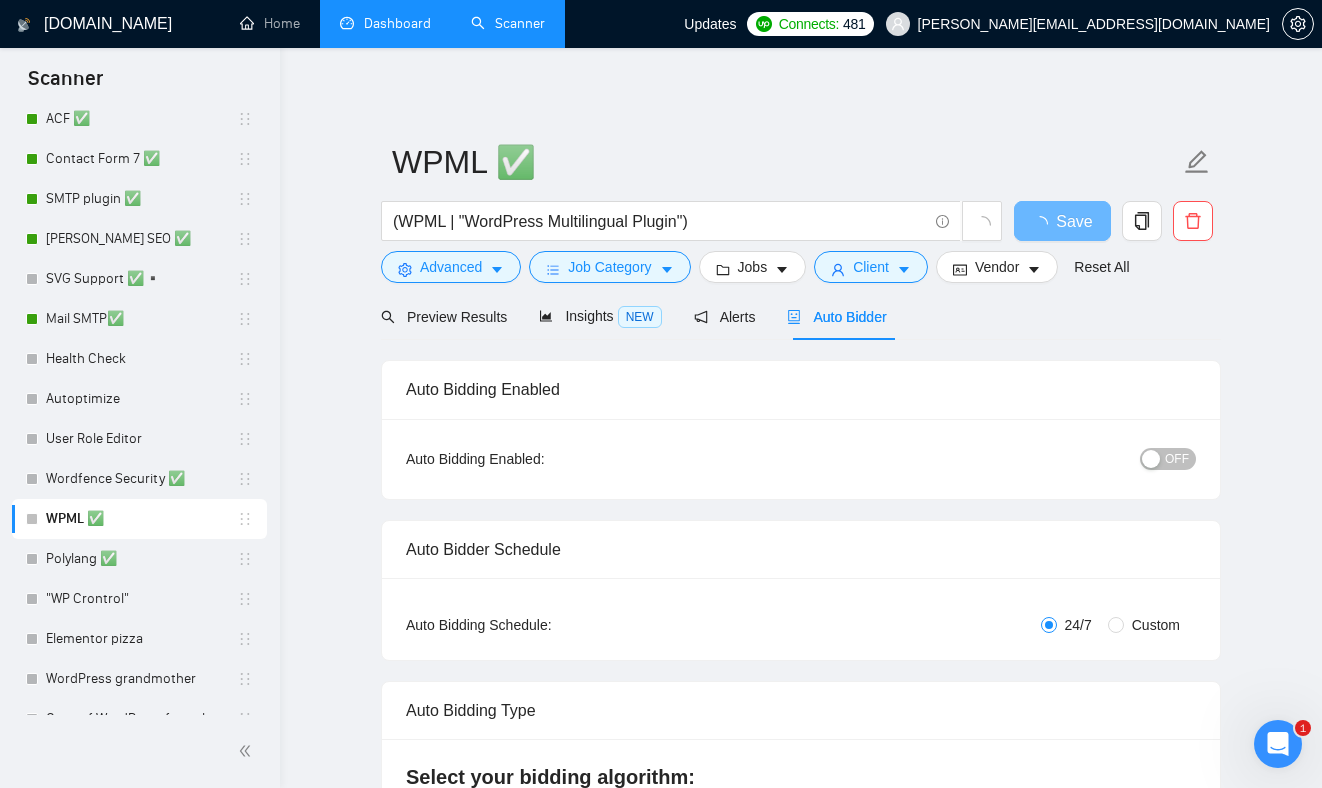 type 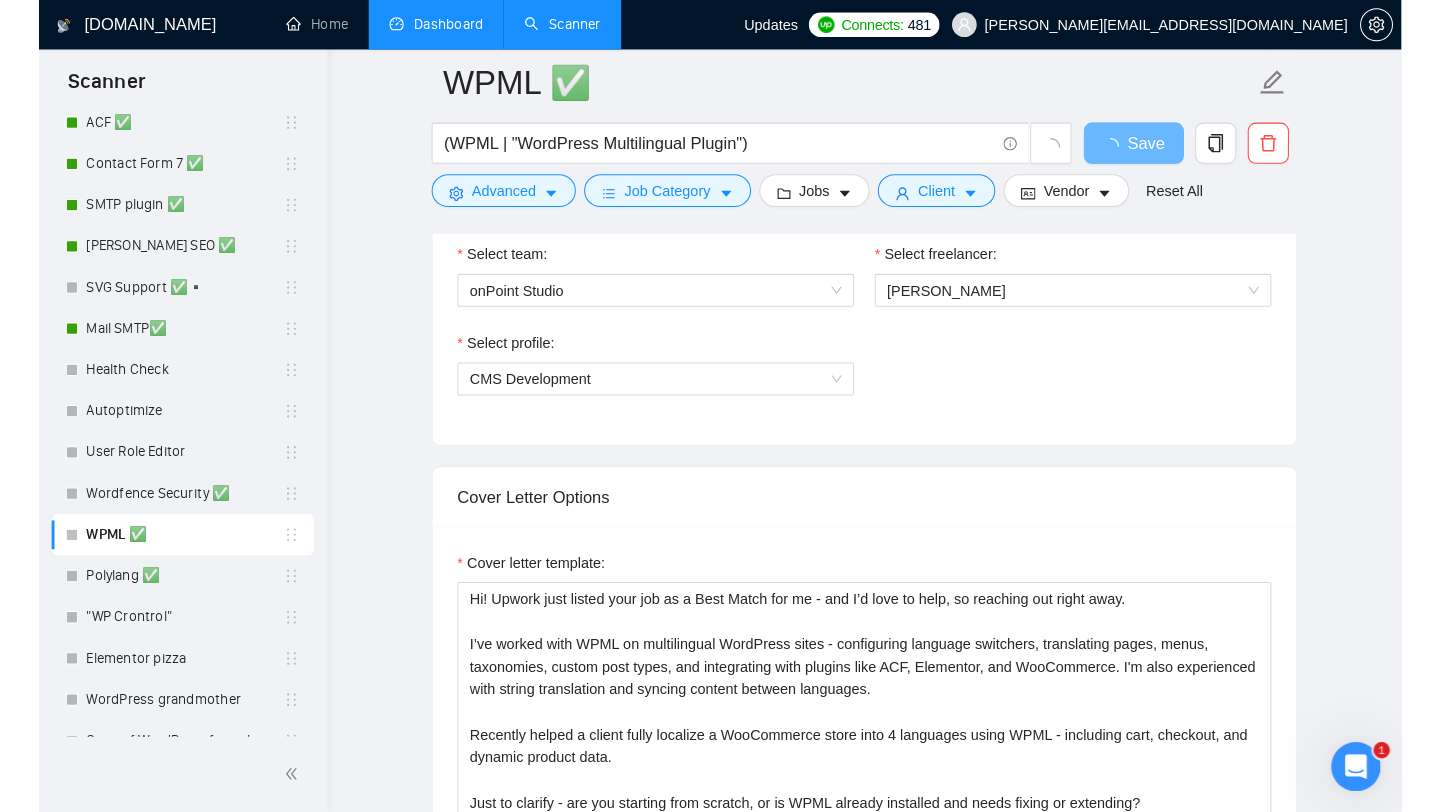 scroll, scrollTop: 1336, scrollLeft: 0, axis: vertical 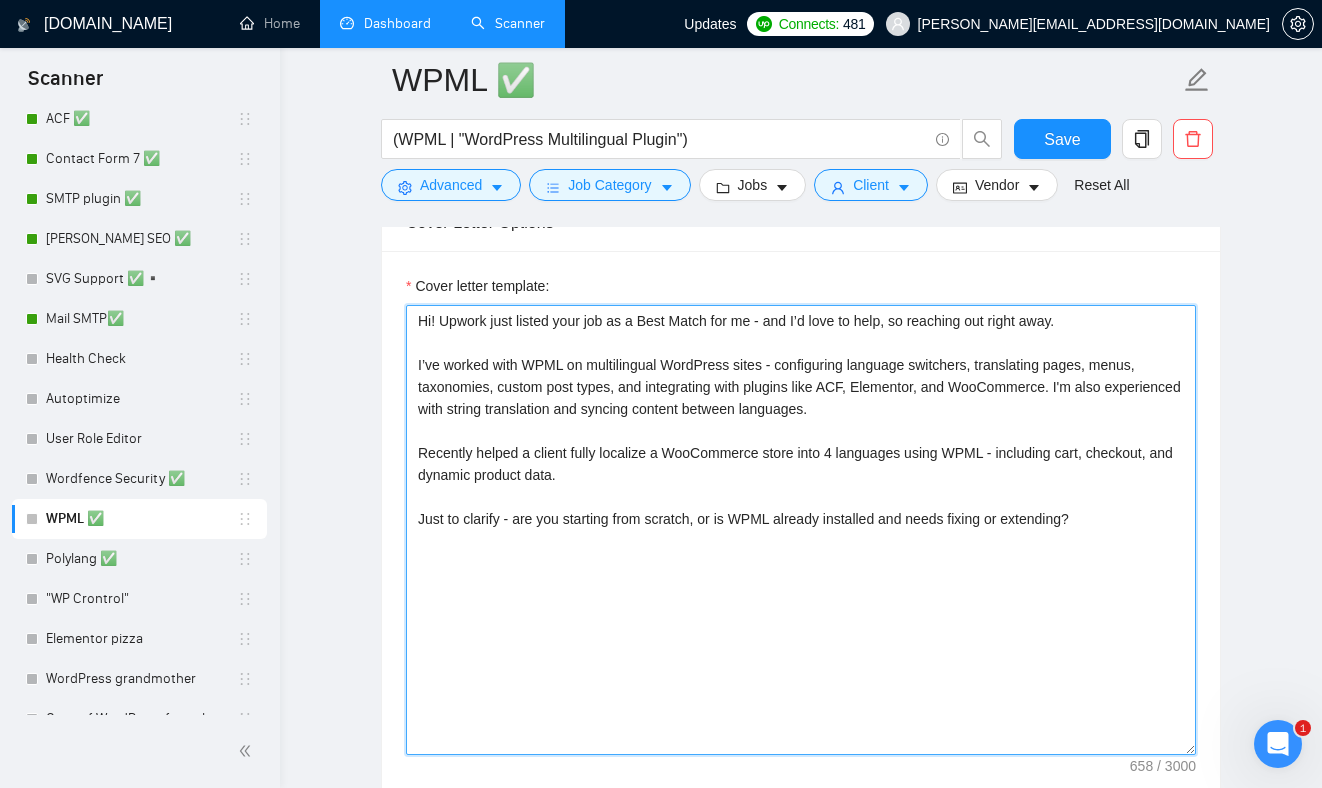 click on "Hi! Upwork just listed your job as a Best Match for me - and I’d love to help, so reaching out right away.
I’ve worked with WPML on multilingual WordPress sites - configuring language switchers, translating pages, menus, taxonomies, custom post types, and integrating with plugins like ACF, Elementor, and WooCommerce. I'm also experienced with string translation and syncing content between languages.
Recently helped a client fully localize a WooCommerce store into 4 languages using WPML - including cart, checkout, and dynamic product data.
Just to clarify - are you starting from scratch, or is WPML already installed and needs fixing or extending?" at bounding box center (801, 530) 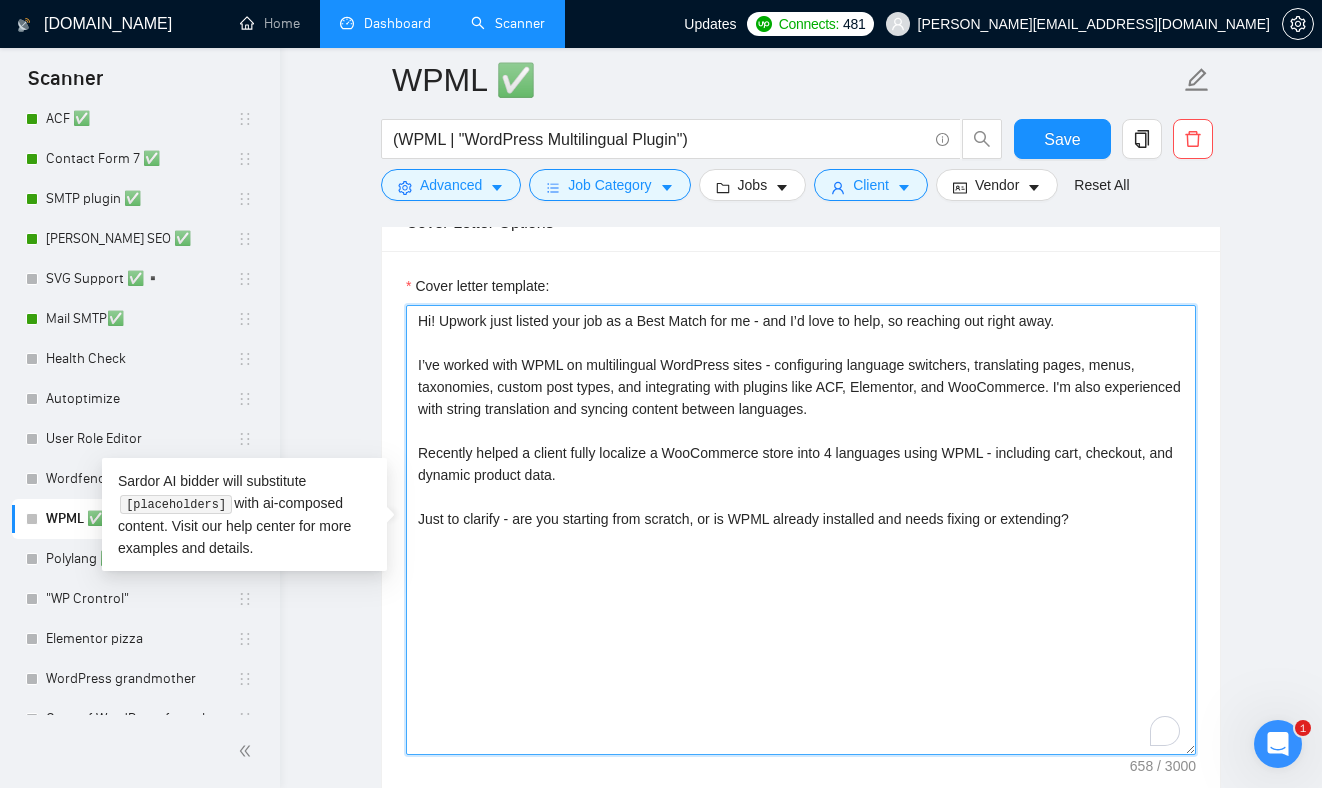 click on "Hi! Upwork just listed your job as a Best Match for me - and I’d love to help, so reaching out right away.
I’ve worked with WPML on multilingual WordPress sites - configuring language switchers, translating pages, menus, taxonomies, custom post types, and integrating with plugins like ACF, Elementor, and WooCommerce. I'm also experienced with string translation and syncing content between languages.
Recently helped a client fully localize a WooCommerce store into 4 languages using WPML - including cart, checkout, and dynamic product data.
Just to clarify - are you starting from scratch, or is WPML already installed and needs fixing or extending?" at bounding box center [801, 530] 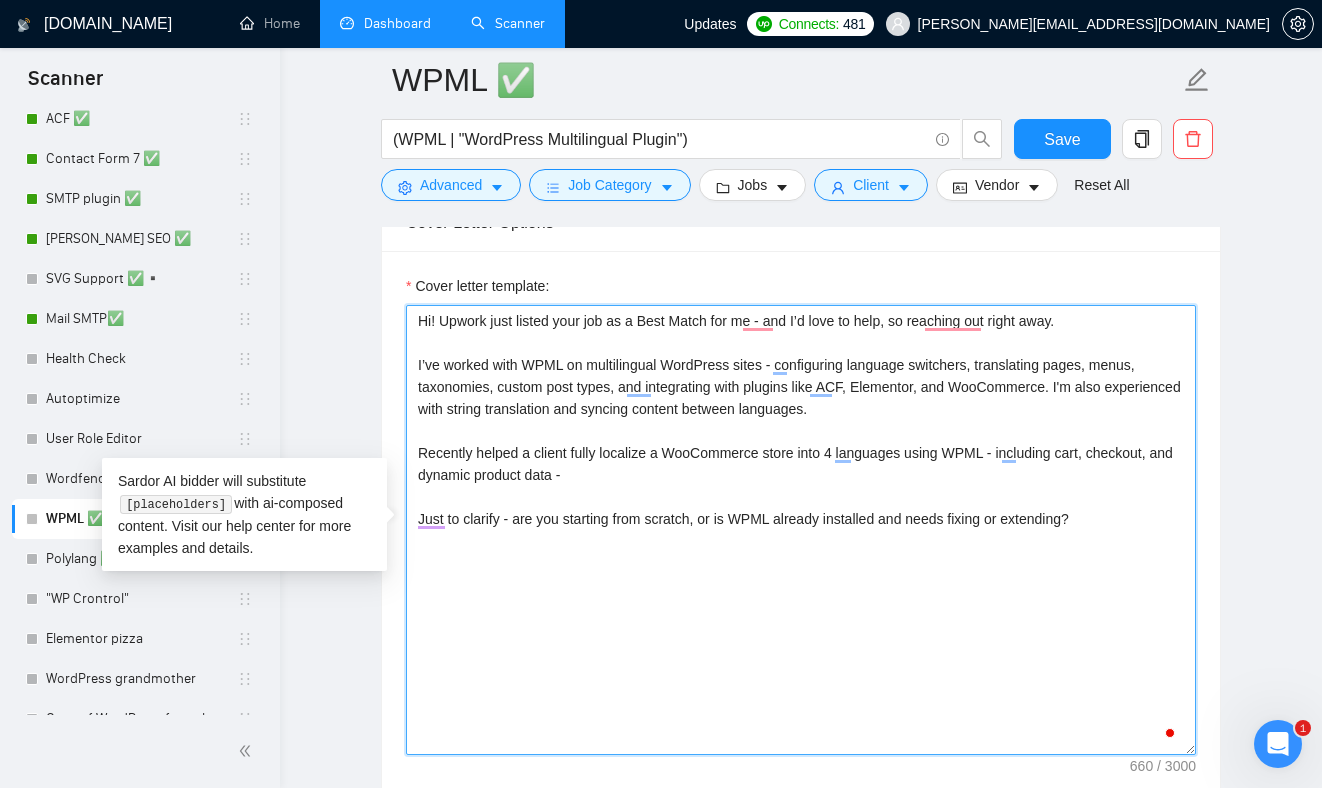 paste on "[URL][DOMAIN_NAME]" 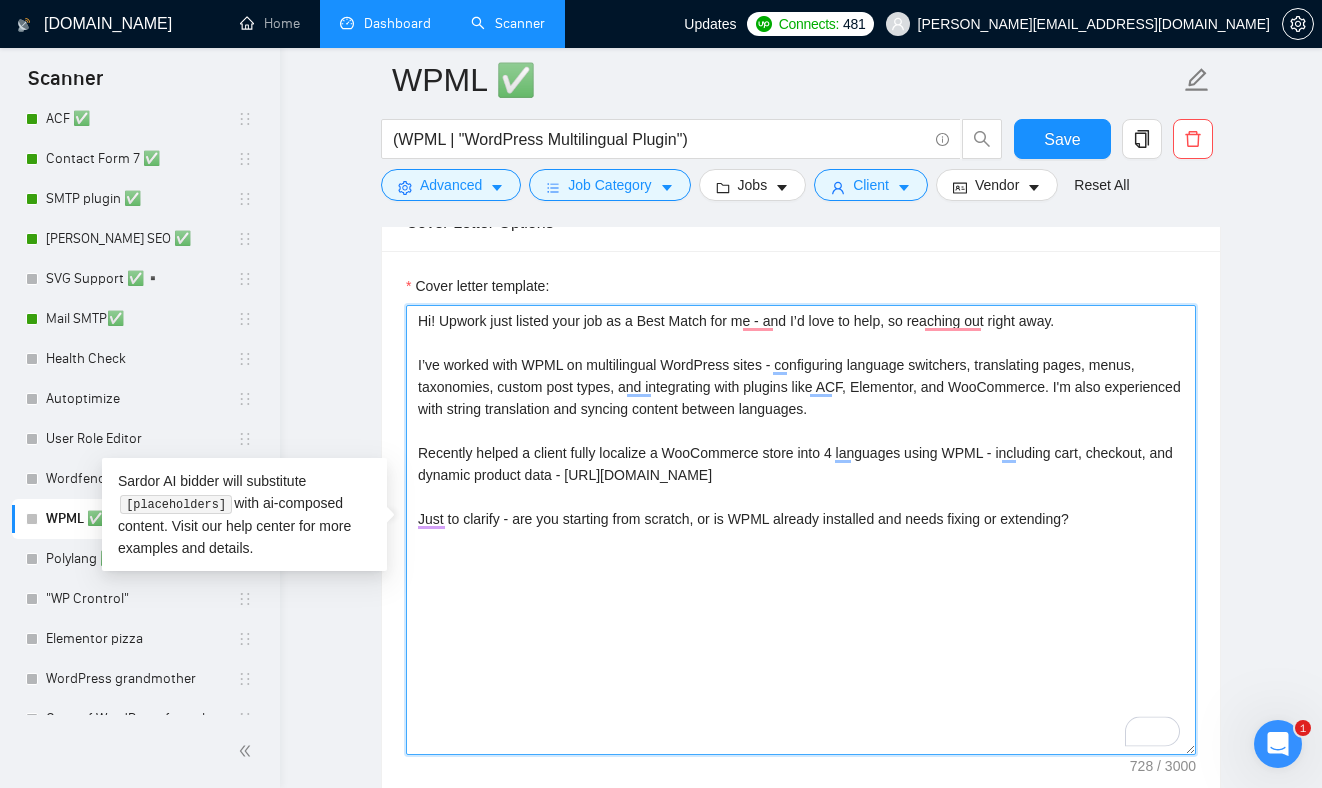 click on "Hi! Upwork just listed your job as a Best Match for me - and I’d love to help, so reaching out right away.
I’ve worked with WPML on multilingual WordPress sites - configuring language switchers, translating pages, menus, taxonomies, custom post types, and integrating with plugins like ACF, Elementor, and WooCommerce. I'm also experienced with string translation and syncing content between languages.
Recently helped a client fully localize a WooCommerce store into 4 languages using WPML - including cart, checkout, and dynamic product data - [URL][DOMAIN_NAME]
Just to clarify - are you starting from scratch, or is WPML already installed and needs fixing or extending?" at bounding box center (801, 530) 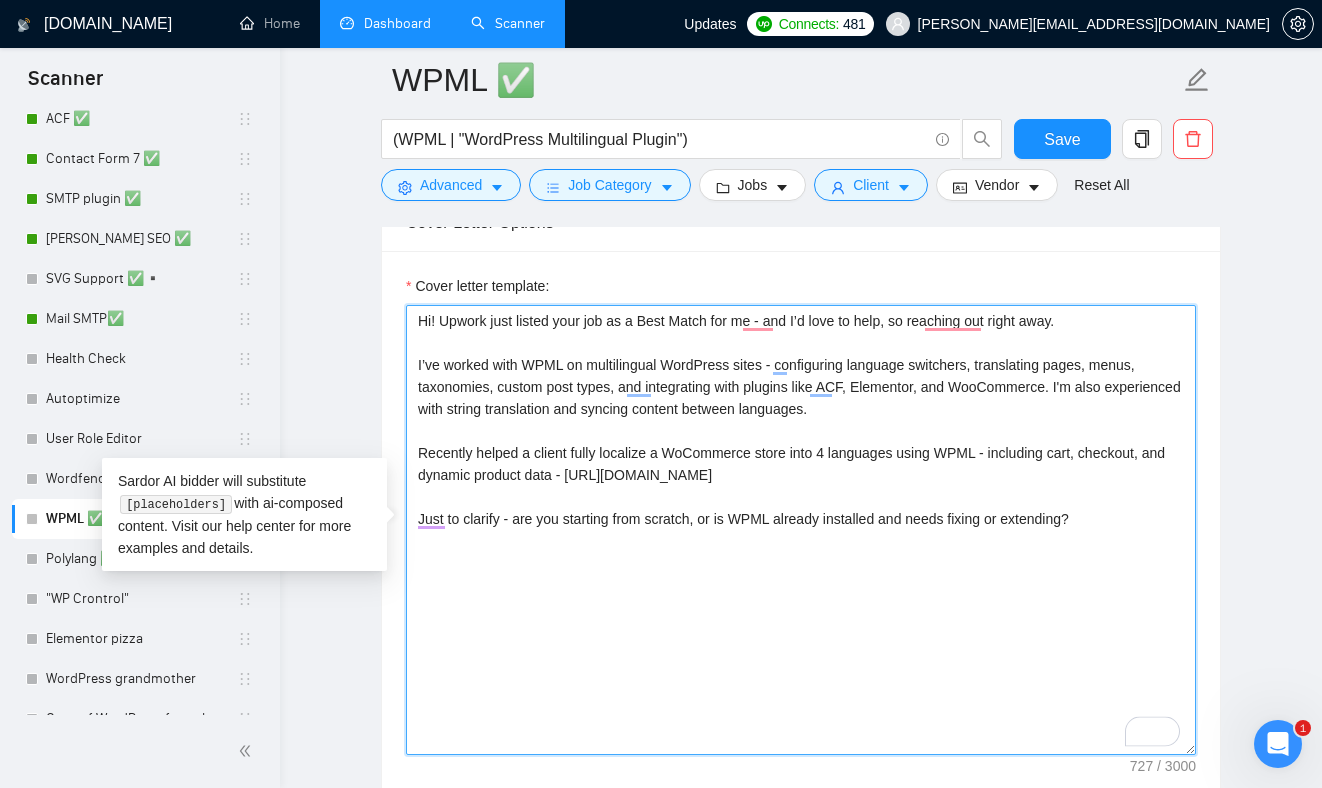 click on "Hi! Upwork just listed your job as a Best Match for me - and I’d love to help, so reaching out right away.
I’ve worked with WPML on multilingual WordPress sites - configuring language switchers, translating pages, menus, taxonomies, custom post types, and integrating with plugins like ACF, Elementor, and WooCommerce. I'm also experienced with string translation and syncing content between languages.
Recently helped a client fully localize a WoCommerce store into 4 languages using WPML - including cart, checkout, and dynamic product data - [URL][DOMAIN_NAME]
Just to clarify - are you starting from scratch, or is WPML already installed and needs fixing or extending?" at bounding box center (801, 530) 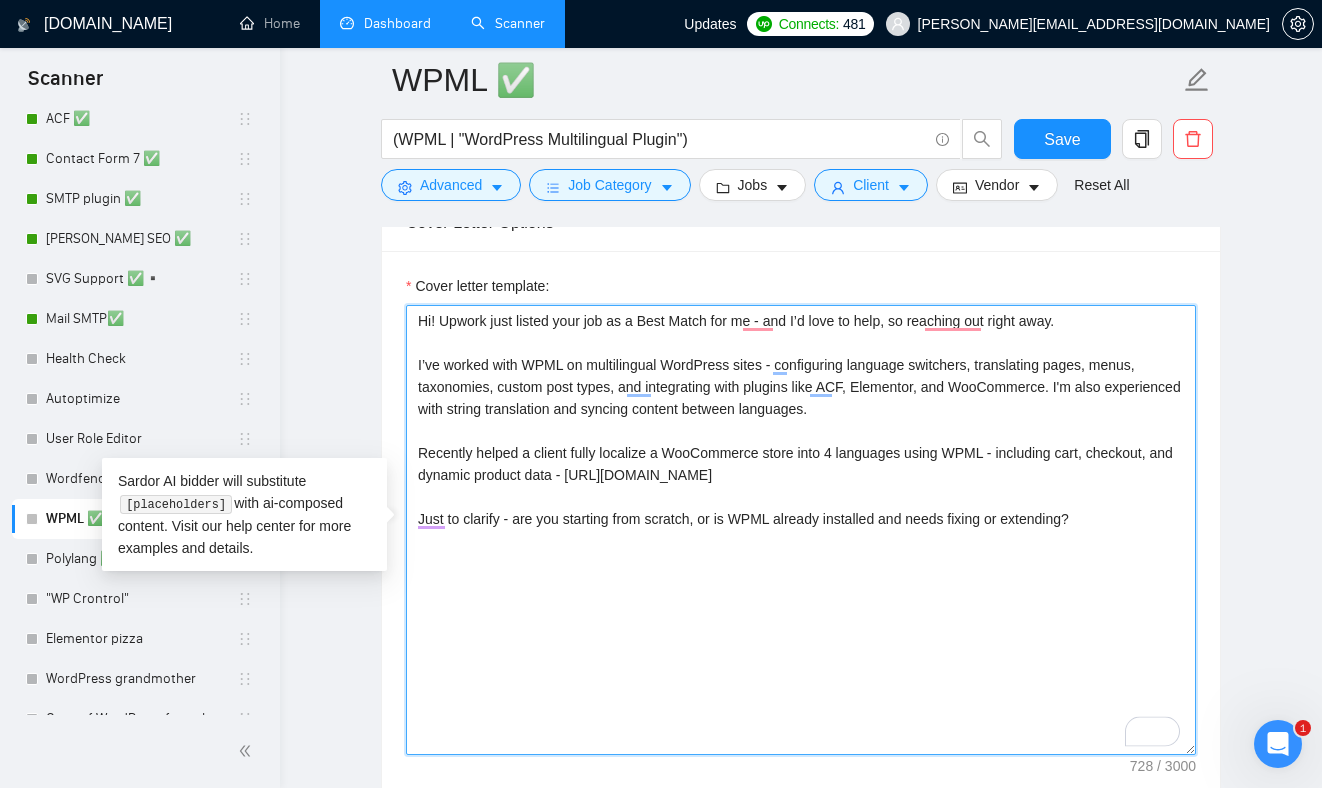 click on "Hi! Upwork just listed your job as a Best Match for me - and I’d love to help, so reaching out right away.
I’ve worked with WPML on multilingual WordPress sites - configuring language switchers, translating pages, menus, taxonomies, custom post types, and integrating with plugins like ACF, Elementor, and WooCommerce. I'm also experienced with string translation and syncing content between languages.
Recently helped a client fully localize a WooCommerce store into 4 languages using WPML - including cart, checkout, and dynamic product data - [URL][DOMAIN_NAME]
Just to clarify - are you starting from scratch, or is WPML already installed and needs fixing or extending?" at bounding box center [801, 530] 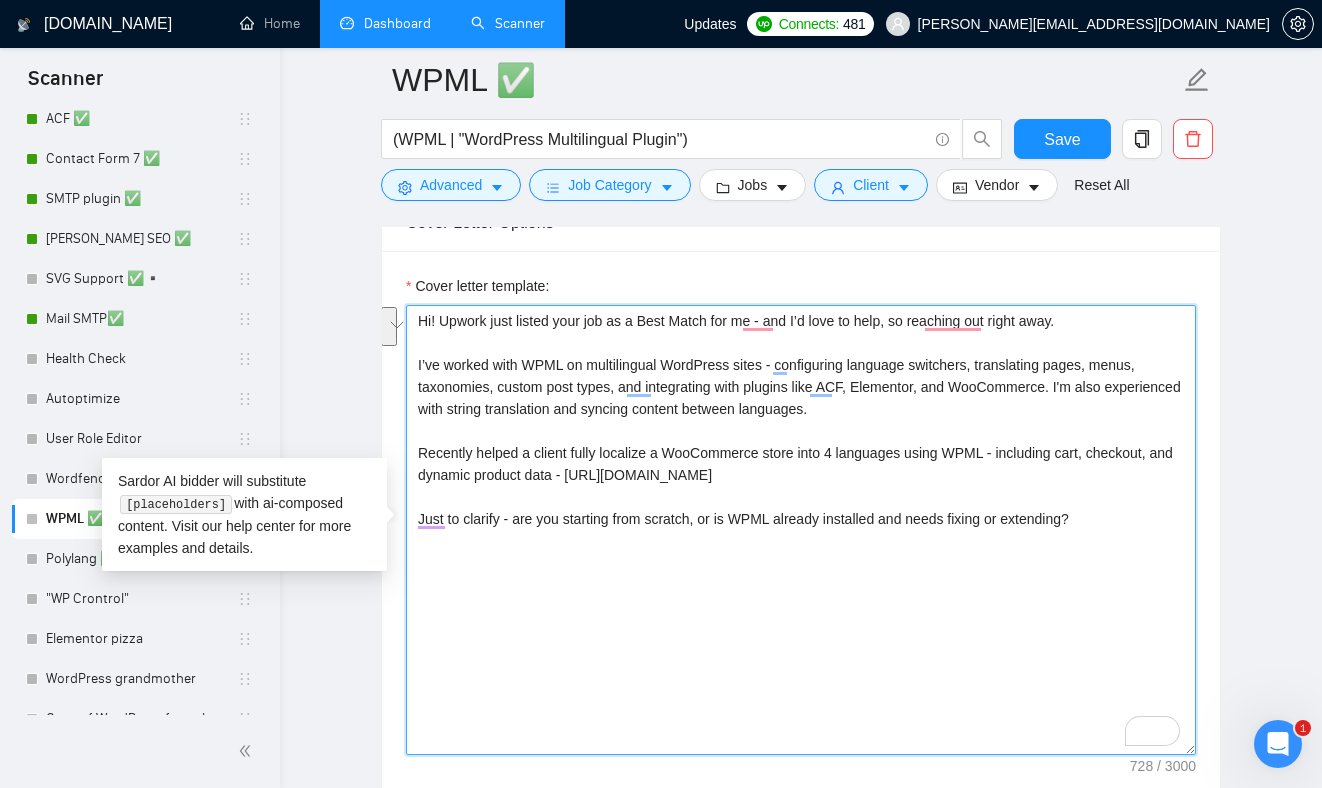 click on "Hi! Upwork just listed your job as a Best Match for me - and I’d love to help, so reaching out right away.
I’ve worked with WPML on multilingual WordPress sites - configuring language switchers, translating pages, menus, taxonomies, custom post types, and integrating with plugins like ACF, Elementor, and WooCommerce. I'm also experienced with string translation and syncing content between languages.
Recently helped a client fully localize a WooCommerce store into 4 languages using WPML - including cart, checkout, and dynamic product data - [URL][DOMAIN_NAME]
Just to clarify - are you starting from scratch, or is WPML already installed and needs fixing or extending?" at bounding box center [801, 530] 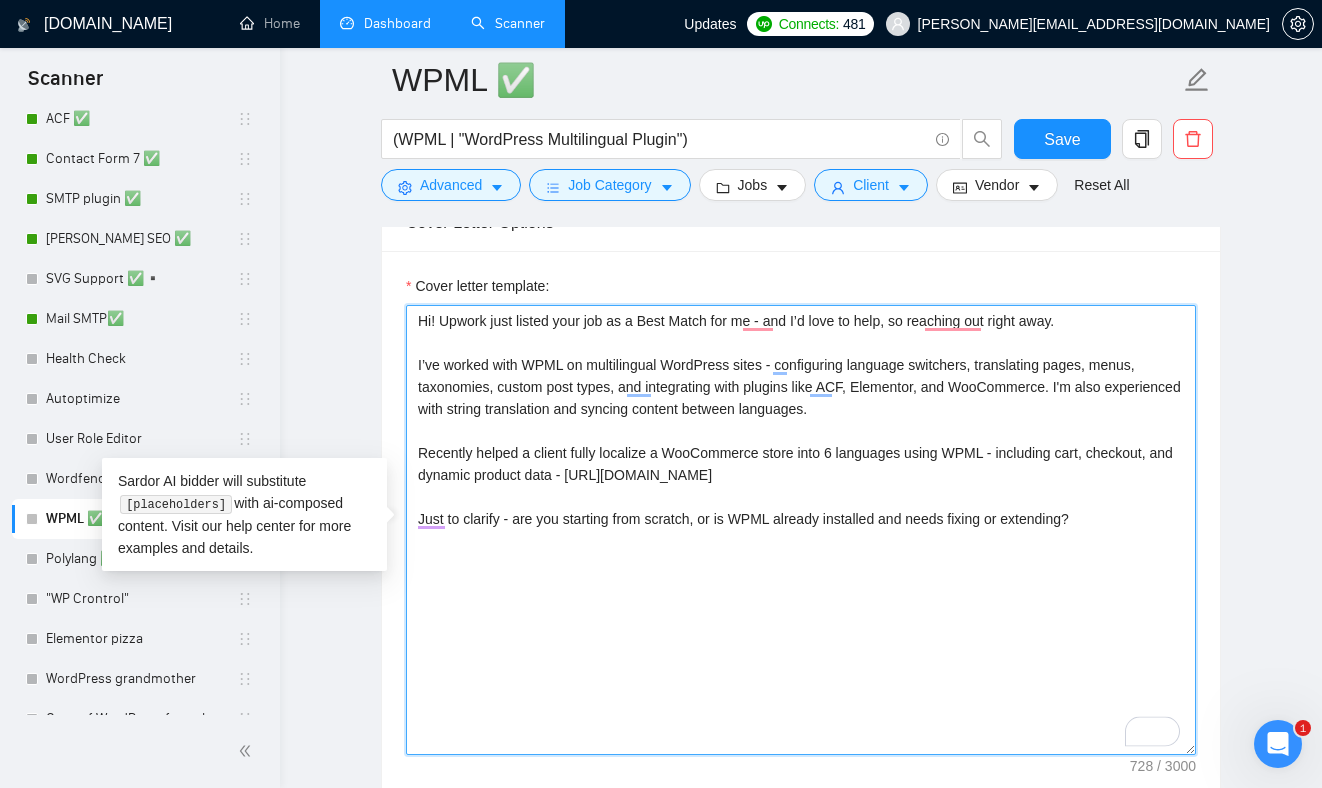 click on "Hi! Upwork just listed your job as a Best Match for me - and I’d love to help, so reaching out right away.
I’ve worked with WPML on multilingual WordPress sites - configuring language switchers, translating pages, menus, taxonomies, custom post types, and integrating with plugins like ACF, Elementor, and WooCommerce. I'm also experienced with string translation and syncing content between languages.
Recently helped a client fully localize a WooCommerce store into 6 languages using WPML - including cart, checkout, and dynamic product data - [URL][DOMAIN_NAME]
Just to clarify - are you starting from scratch, or is WPML already installed and needs fixing or extending?" at bounding box center [801, 530] 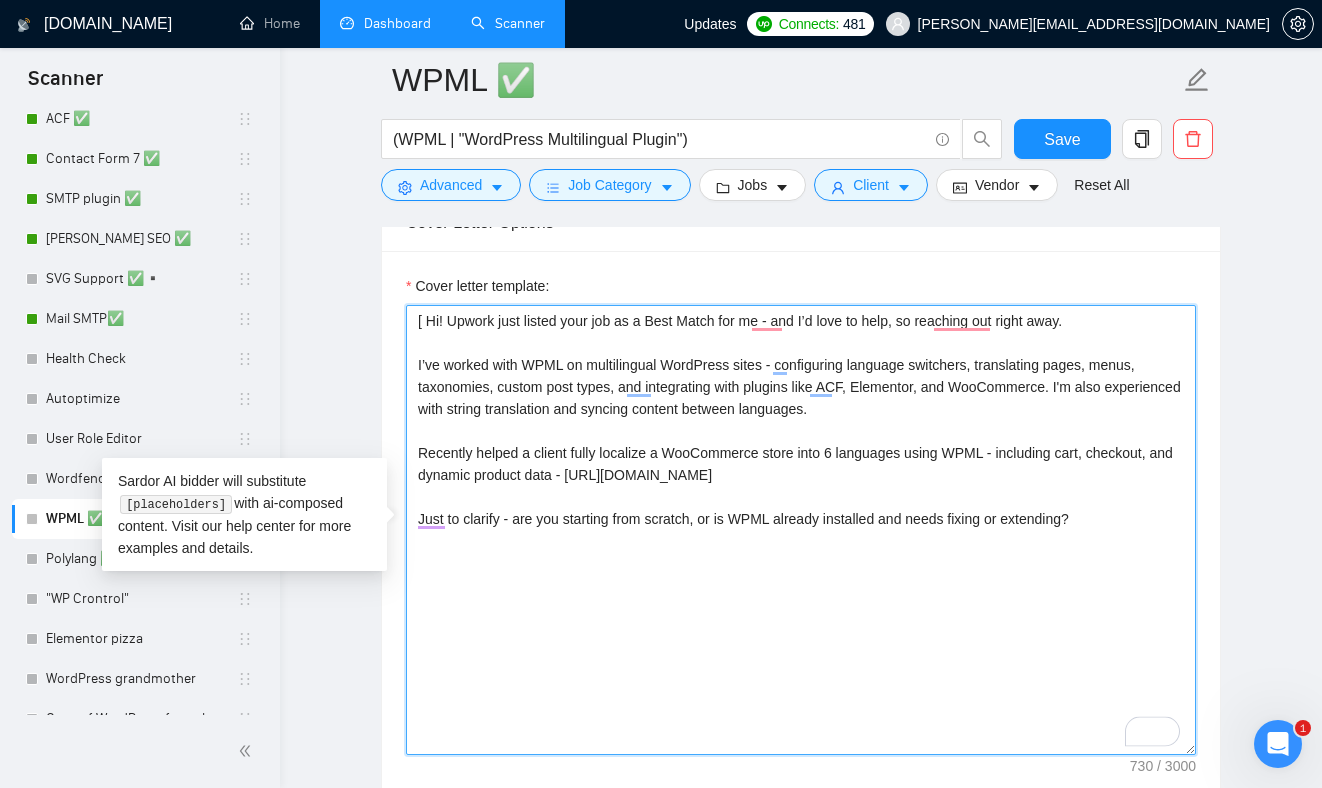 click on "[ Hi! Upwork just listed your job as a Best Match for me - and I’d love to help, so reaching out right away.
I’ve worked with WPML on multilingual WordPress sites - configuring language switchers, translating pages, menus, taxonomies, custom post types, and integrating with plugins like ACF, Elementor, and WooCommerce. I'm also experienced with string translation and syncing content between languages.
Recently helped a client fully localize a WooCommerce store into 6 languages using WPML - including cart, checkout, and dynamic product data - [URL][DOMAIN_NAME]
Just to clarify - are you starting from scratch, or is WPML already installed and needs fixing or extending?" at bounding box center [801, 530] 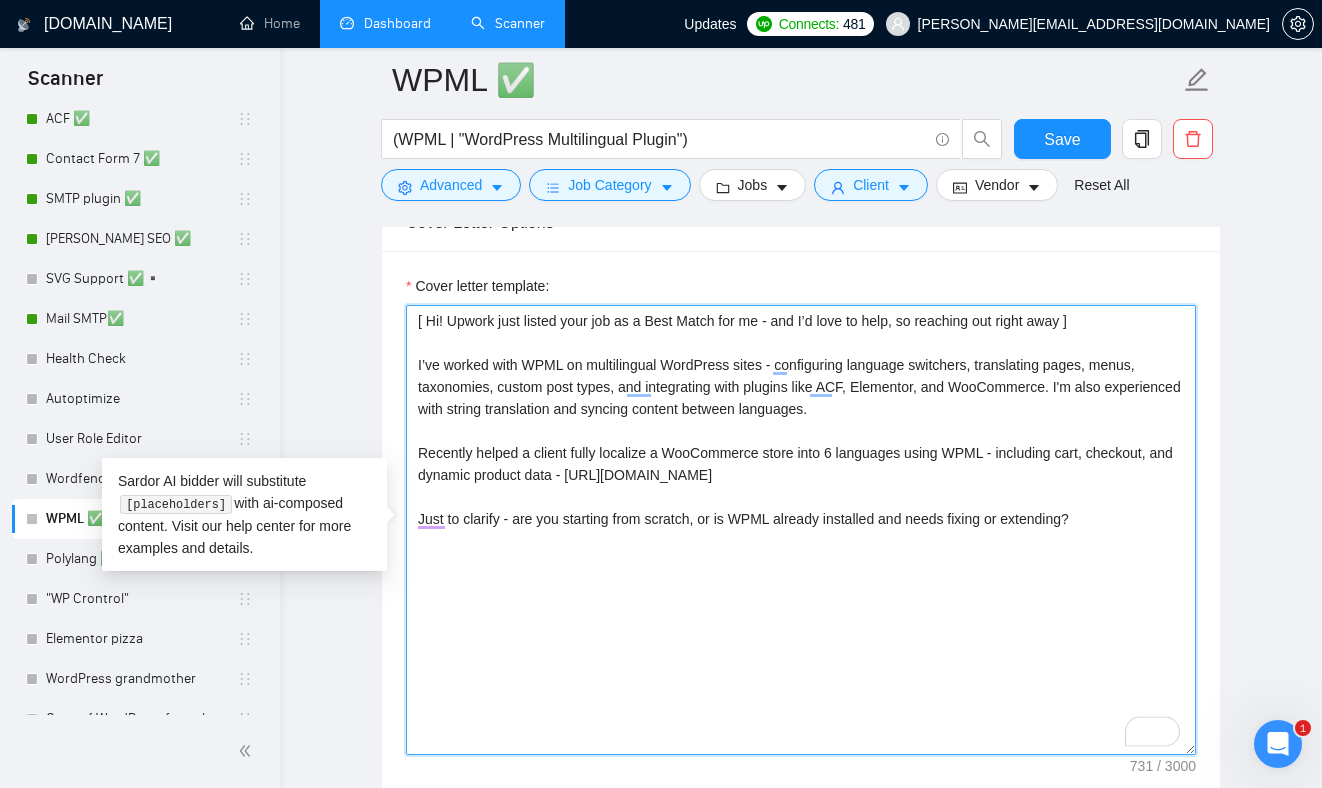 click on "[ Hi! Upwork just listed your job as a Best Match for me - and I’d love to help, so reaching out right away ]
I’ve worked with WPML on multilingual WordPress sites - configuring language switchers, translating pages, menus, taxonomies, custom post types, and integrating with plugins like ACF, Elementor, and WooCommerce. I'm also experienced with string translation and syncing content between languages.
Recently helped a client fully localize a WooCommerce store into 6 languages using WPML - including cart, checkout, and dynamic product data - [URL][DOMAIN_NAME]
Just to clarify - are you starting from scratch, or is WPML already installed and needs fixing or extending?" at bounding box center (801, 530) 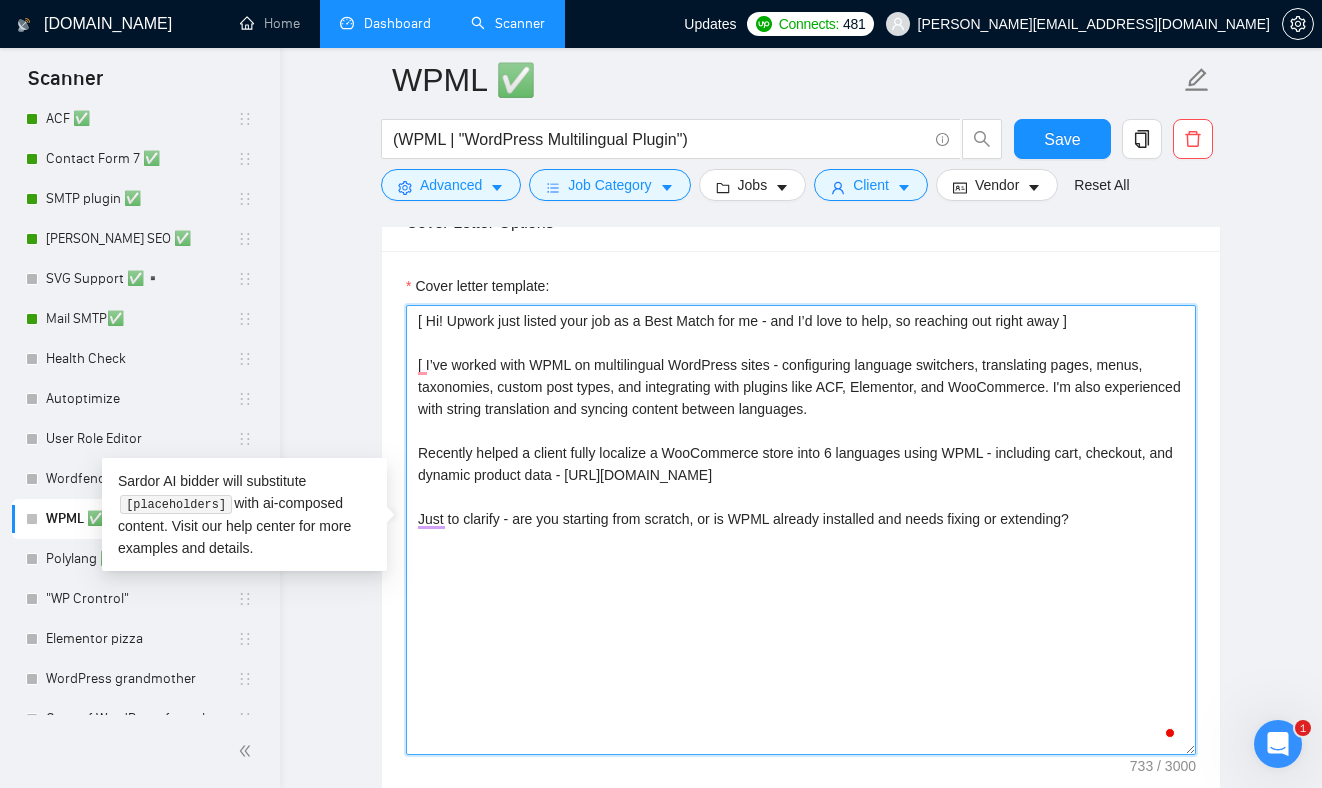 click on "[ Hi! Upwork just listed your job as a Best Match for me - and I’d love to help, so reaching out right away ]
[ I’ve worked with WPML on multilingual WordPress sites - configuring language switchers, translating pages, menus, taxonomies, custom post types, and integrating with plugins like ACF, Elementor, and WooCommerce. I'm also experienced with string translation and syncing content between languages.
Recently helped a client fully localize a WooCommerce store into 6 languages using WPML - including cart, checkout, and dynamic product data - [URL][DOMAIN_NAME]
Just to clarify - are you starting from scratch, or is WPML already installed and needs fixing or extending?" at bounding box center [801, 530] 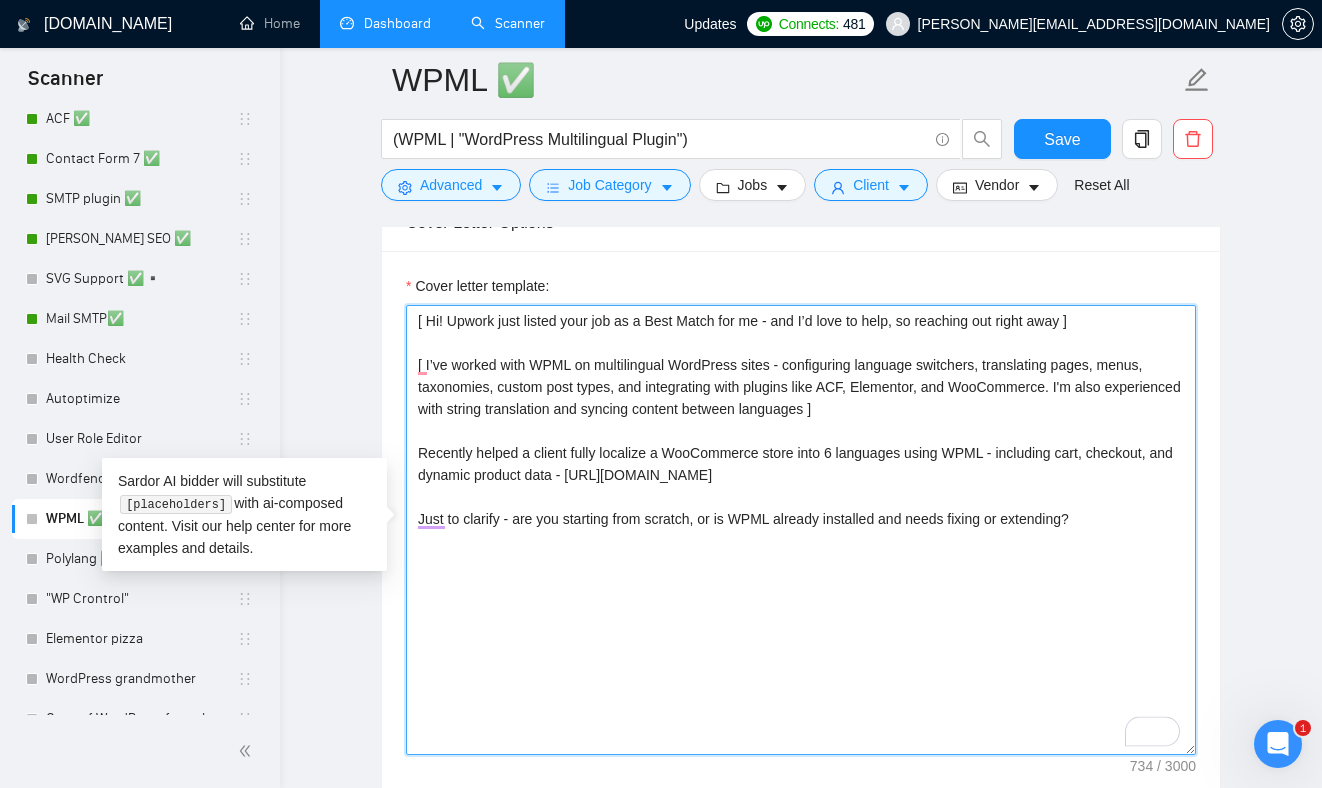 click on "[ Hi! Upwork just listed your job as a Best Match for me - and I’d love to help, so reaching out right away ]
[ I’ve worked with WPML on multilingual WordPress sites - configuring language switchers, translating pages, menus, taxonomies, custom post types, and integrating with plugins like ACF, Elementor, and WooCommerce. I'm also experienced with string translation and syncing content between languages ]
Recently helped a client fully localize a WooCommerce store into 6 languages using WPML - including cart, checkout, and dynamic product data - [URL][DOMAIN_NAME]
Just to clarify - are you starting from scratch, or is WPML already installed and needs fixing or extending?" at bounding box center [801, 530] 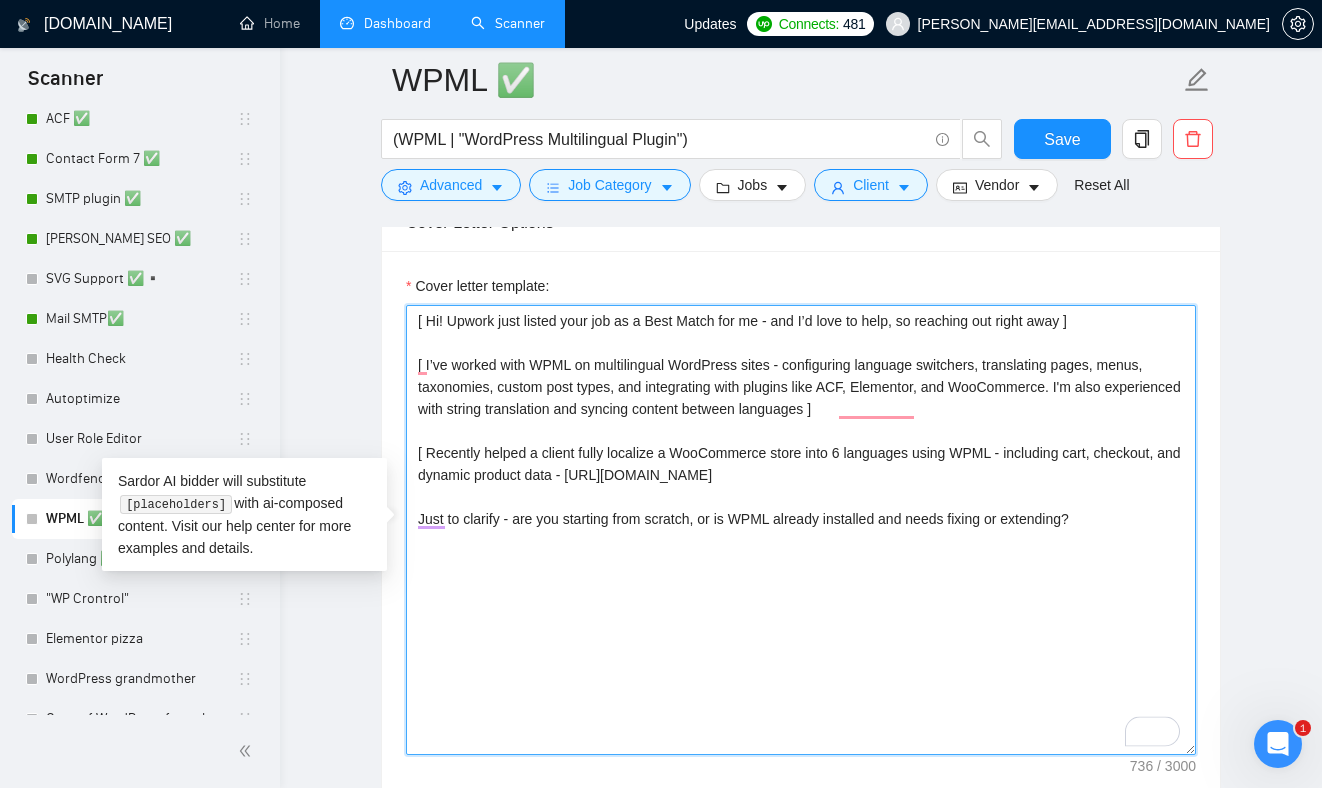 click on "[ Hi! Upwork just listed your job as a Best Match for me - and I’d love to help, so reaching out right away ]
[ I’ve worked with WPML on multilingual WordPress sites - configuring language switchers, translating pages, menus, taxonomies, custom post types, and integrating with plugins like ACF, Elementor, and WooCommerce. I'm also experienced with string translation and syncing content between languages ]
[ Recently helped a client fully localize a WooCommerce store into 6 languages using WPML - including cart, checkout, and dynamic product data - [URL][DOMAIN_NAME]
Just to clarify - are you starting from scratch, or is WPML already installed and needs fixing or extending?" at bounding box center (801, 530) 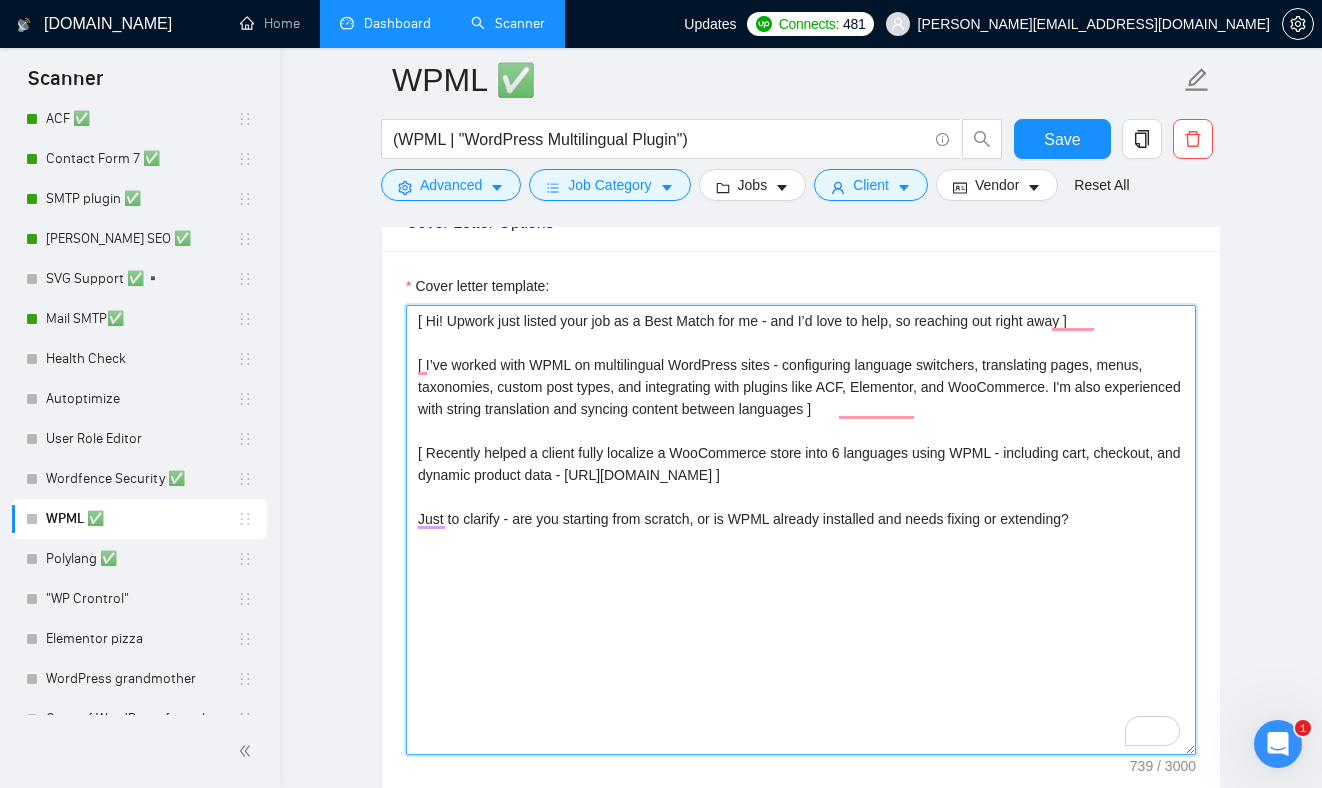 click on "[ Hi! Upwork just listed your job as a Best Match for me - and I’d love to help, so reaching out right away ]
[ I’ve worked with WPML on multilingual WordPress sites - configuring language switchers, translating pages, menus, taxonomies, custom post types, and integrating with plugins like ACF, Elementor, and WooCommerce. I'm also experienced with string translation and syncing content between languages ]
[ Recently helped a client fully localize a WooCommerce store into 6 languages using WPML - including cart, checkout, and dynamic product data - [URL][DOMAIN_NAME] ]
Just to clarify - are you starting from scratch, or is WPML already installed and needs fixing or extending?" at bounding box center (801, 530) 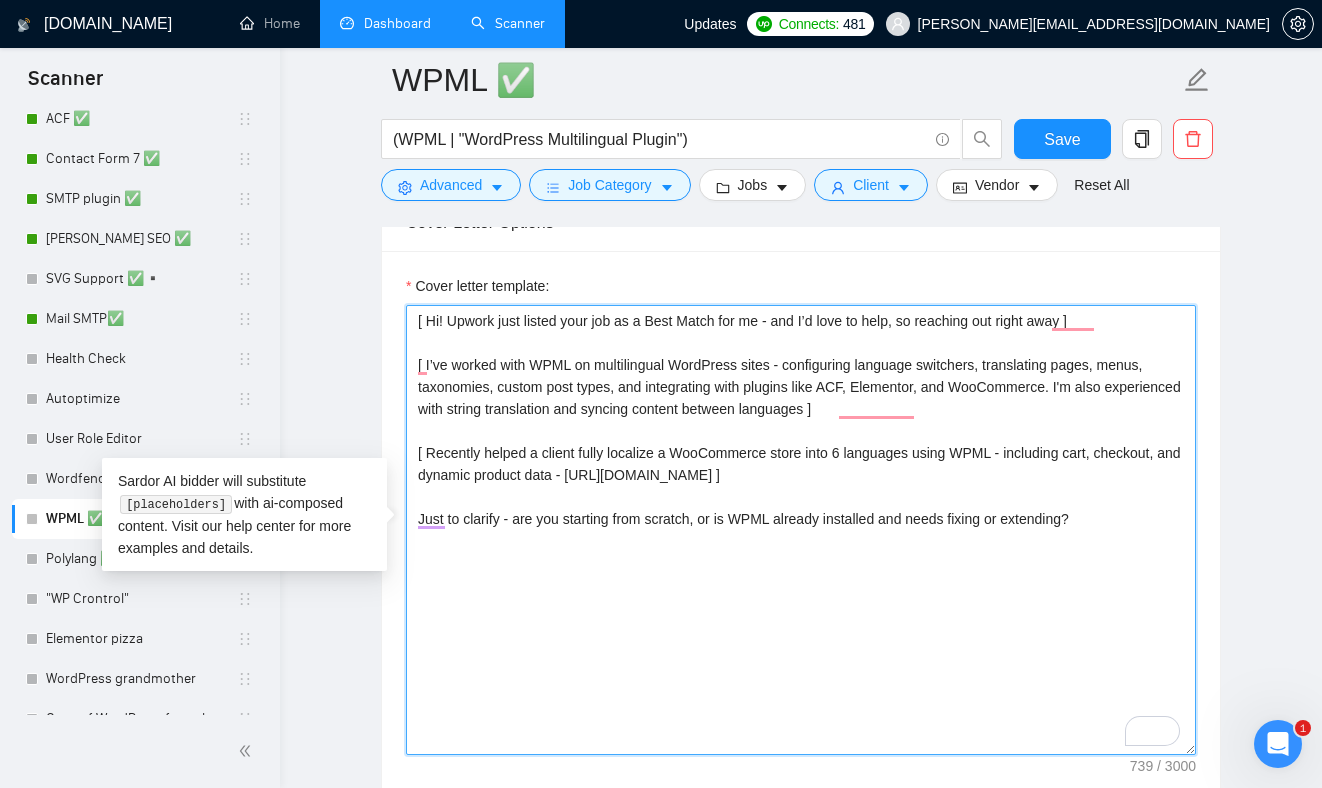 click on "[ Hi! Upwork just listed your job as a Best Match for me - and I’d love to help, so reaching out right away ]
[ I’ve worked with WPML on multilingual WordPress sites - configuring language switchers, translating pages, menus, taxonomies, custom post types, and integrating with plugins like ACF, Elementor, and WooCommerce. I'm also experienced with string translation and syncing content between languages ]
[ Recently helped a client fully localize a WooCommerce store into 6 languages using WPML - including cart, checkout, and dynamic product data - [URL][DOMAIN_NAME] ]
Just to clarify - are you starting from scratch, or is WPML already installed and needs fixing or extending?" at bounding box center (801, 530) 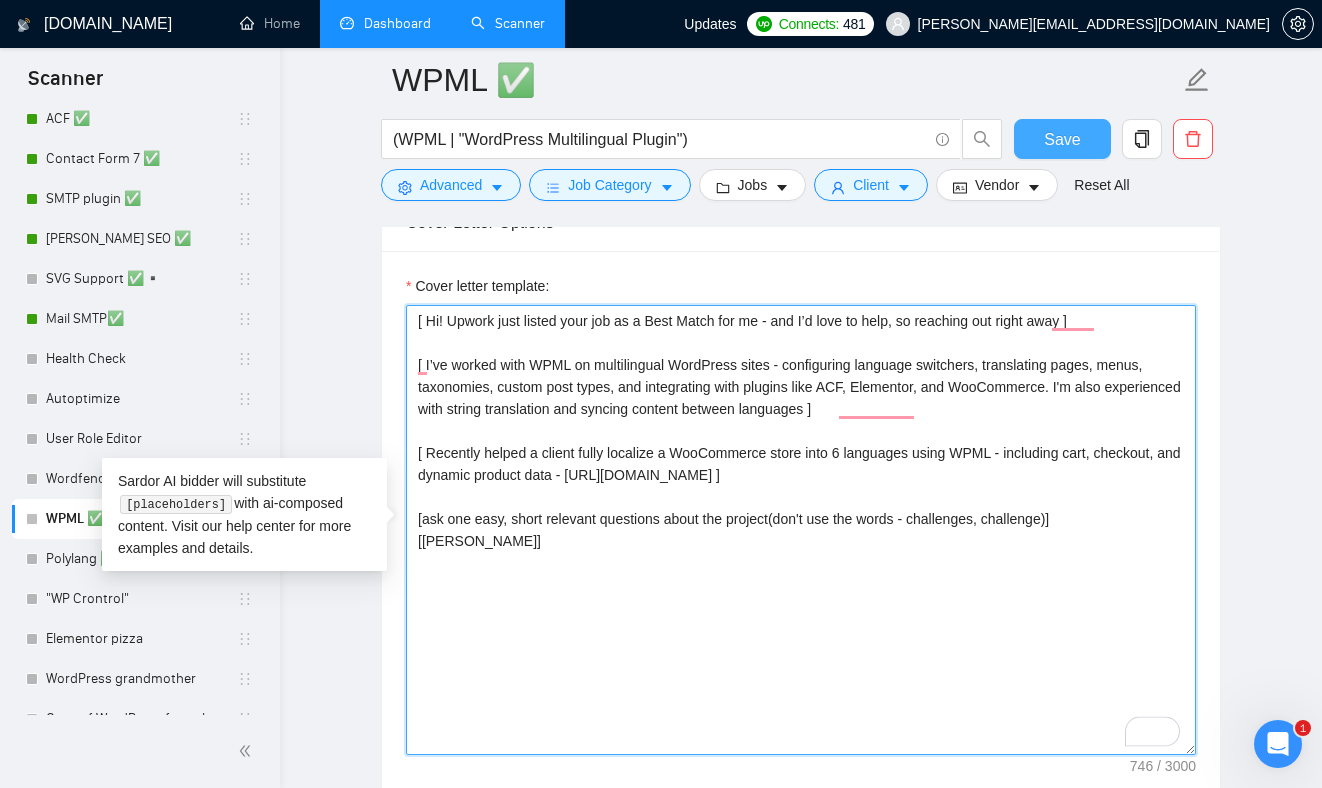 type on "[ Hi! Upwork just listed your job as a Best Match for me - and I’d love to help, so reaching out right away ]
[ I’ve worked with WPML on multilingual WordPress sites - configuring language switchers, translating pages, menus, taxonomies, custom post types, and integrating with plugins like ACF, Elementor, and WooCommerce. I'm also experienced with string translation and syncing content between languages ]
[ Recently helped a client fully localize a WooCommerce store into 6 languages using WPML - including cart, checkout, and dynamic product data - [URL][DOMAIN_NAME] ]
[ask one easy, short relevant questions about the project(don't use the words - challenges, challenge)]
[[PERSON_NAME]]" 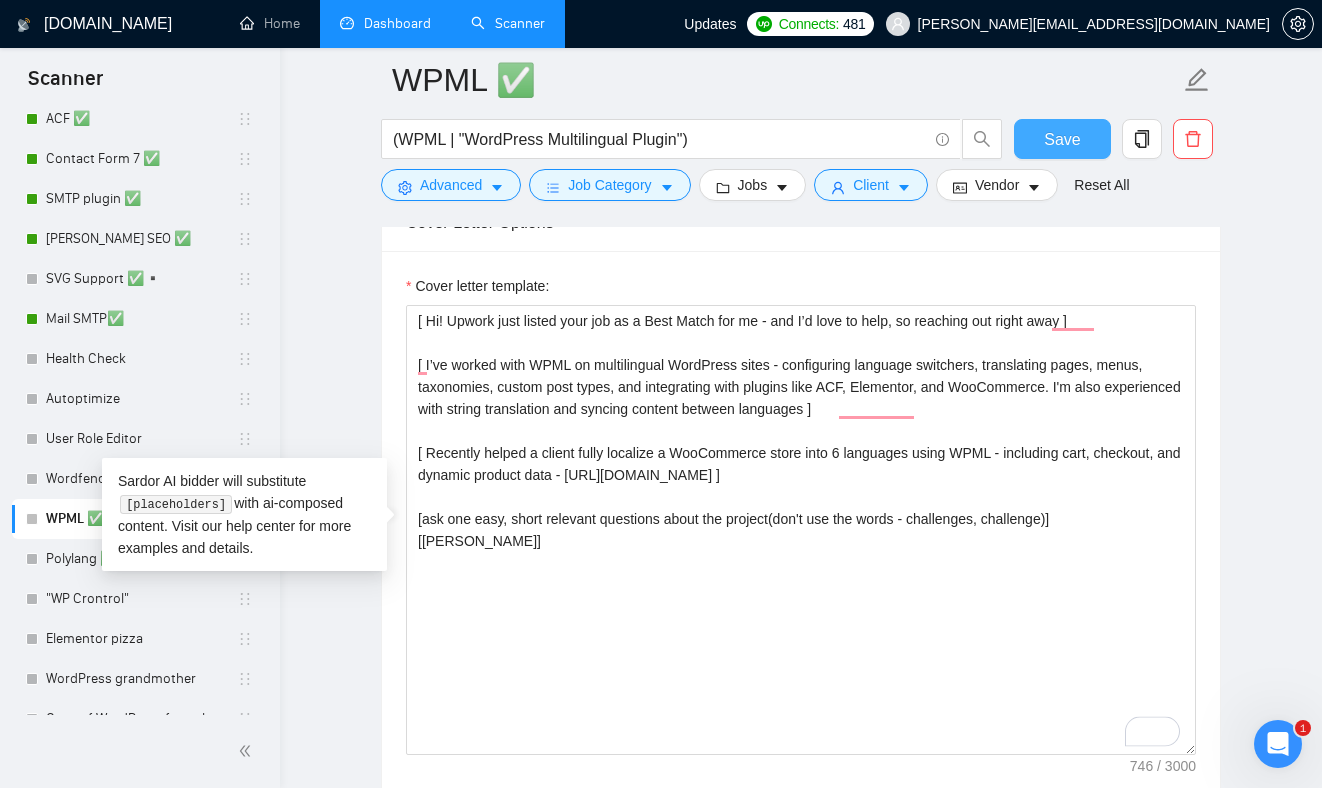 click on "Save" at bounding box center (1062, 139) 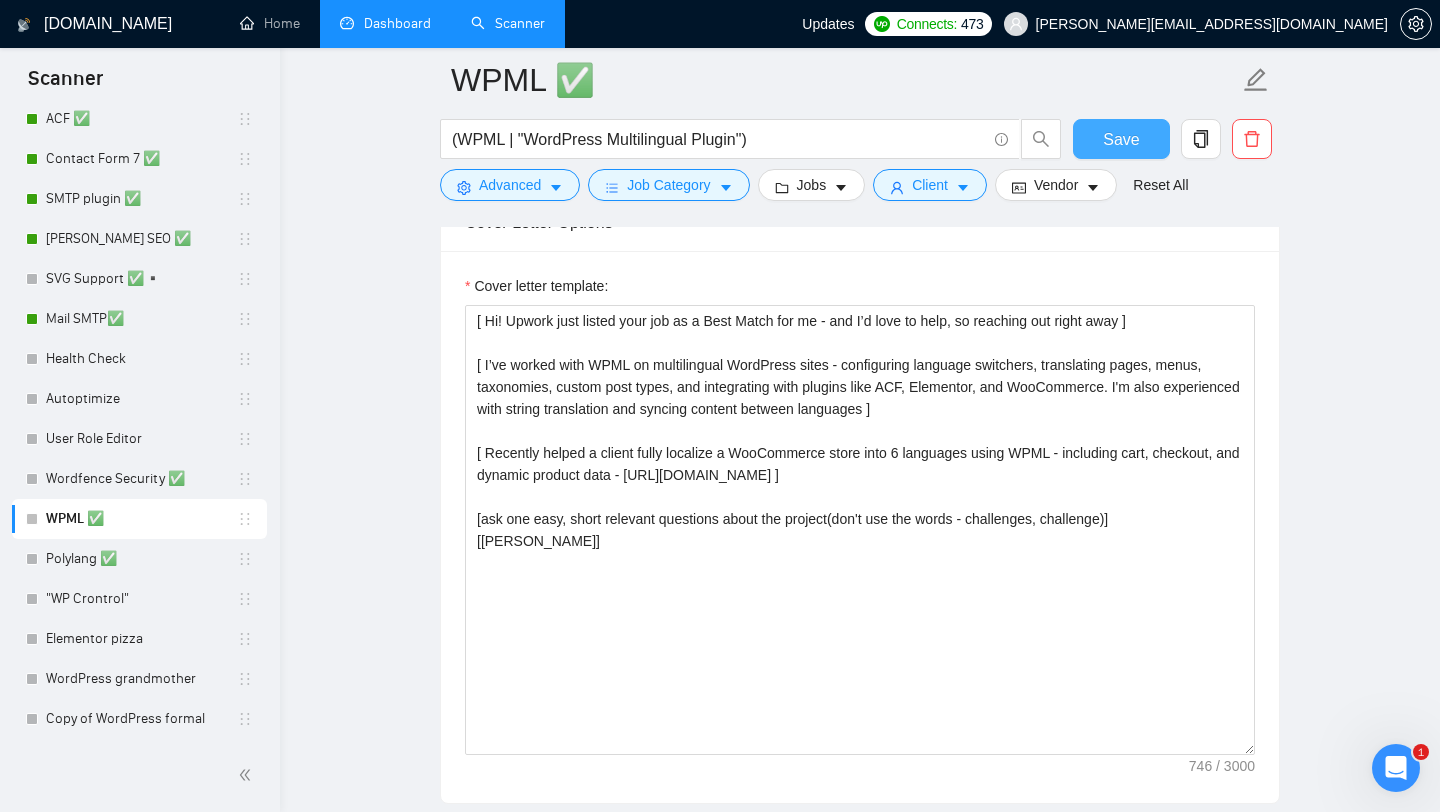 click on "Save" at bounding box center [1121, 139] 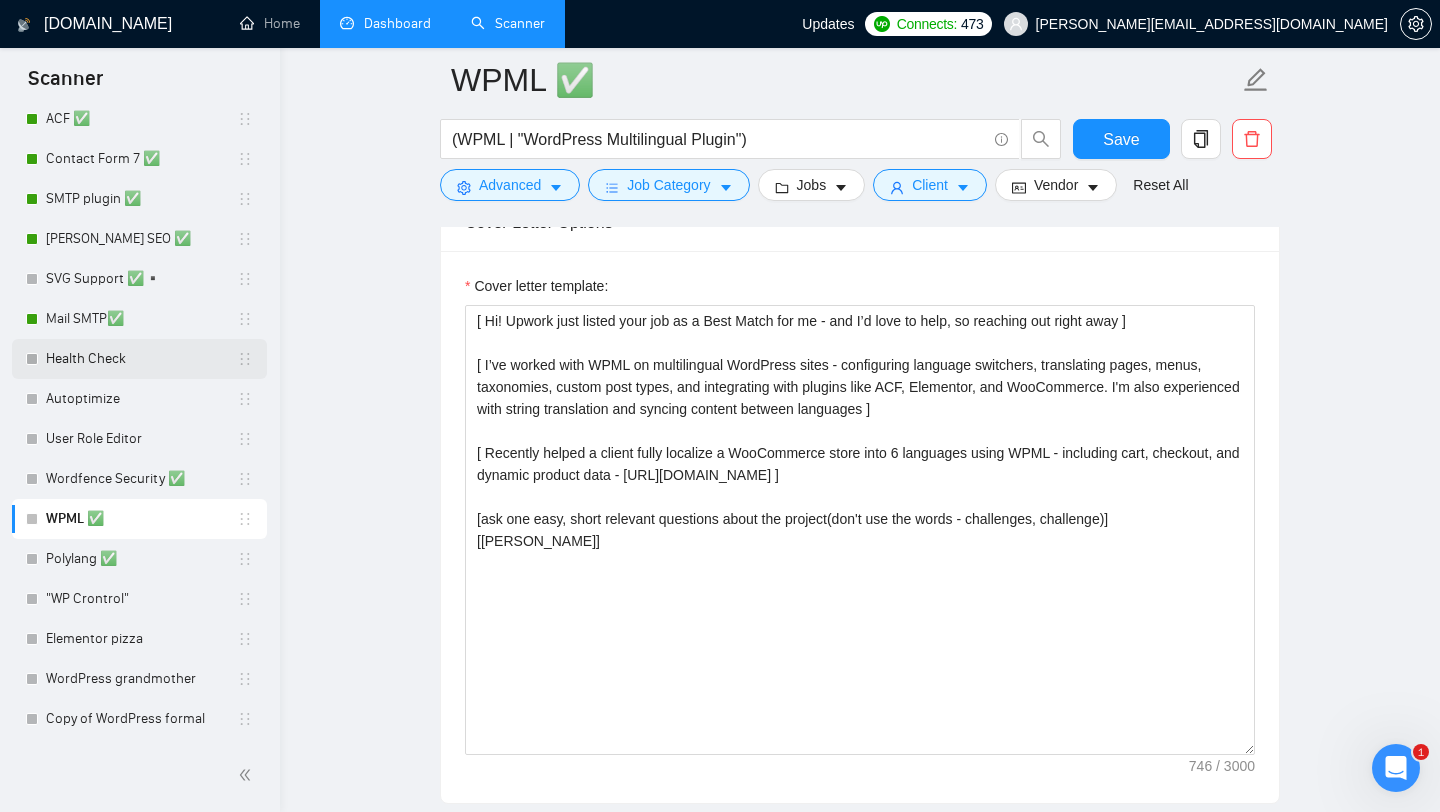 click on "Health Check" at bounding box center [141, 359] 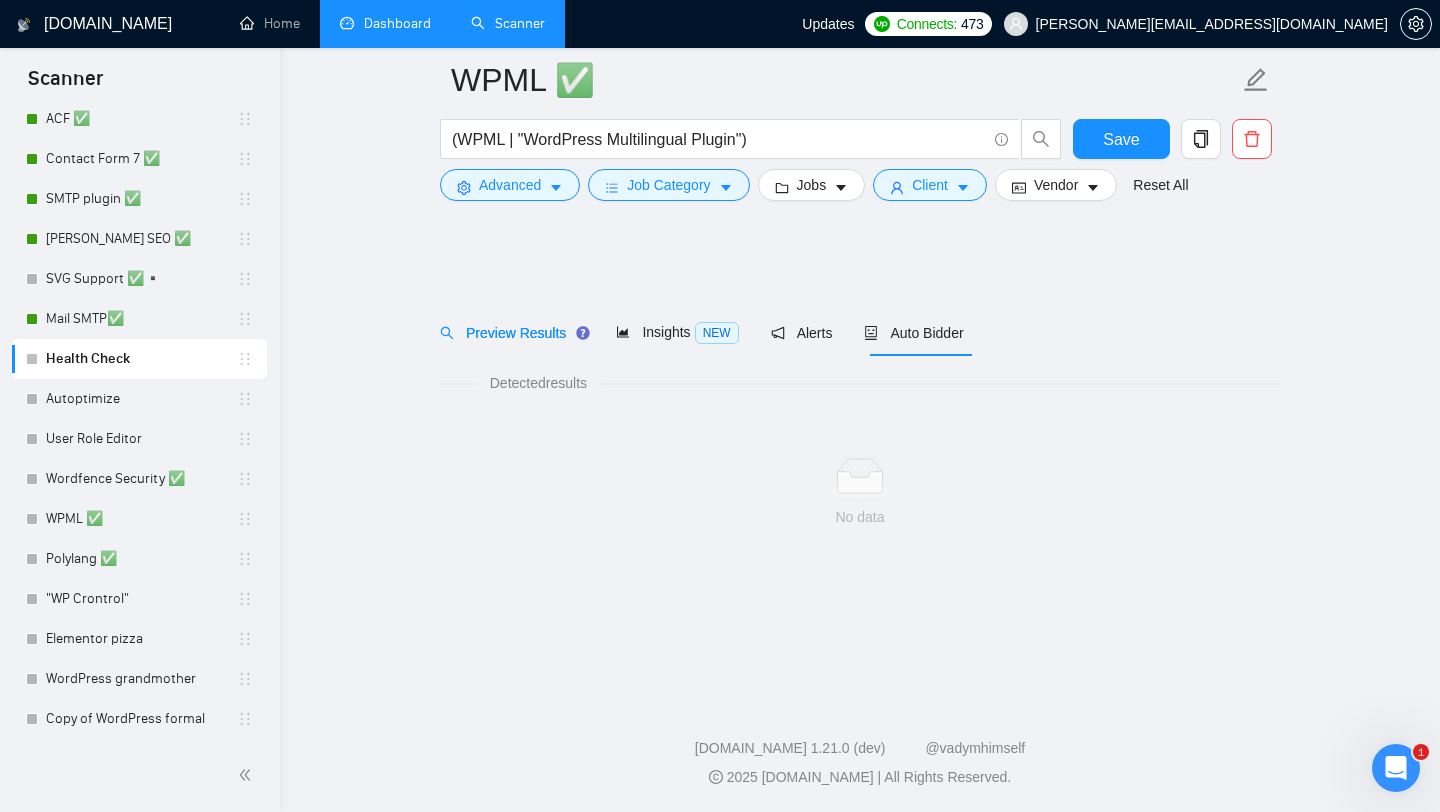 scroll, scrollTop: 0, scrollLeft: 0, axis: both 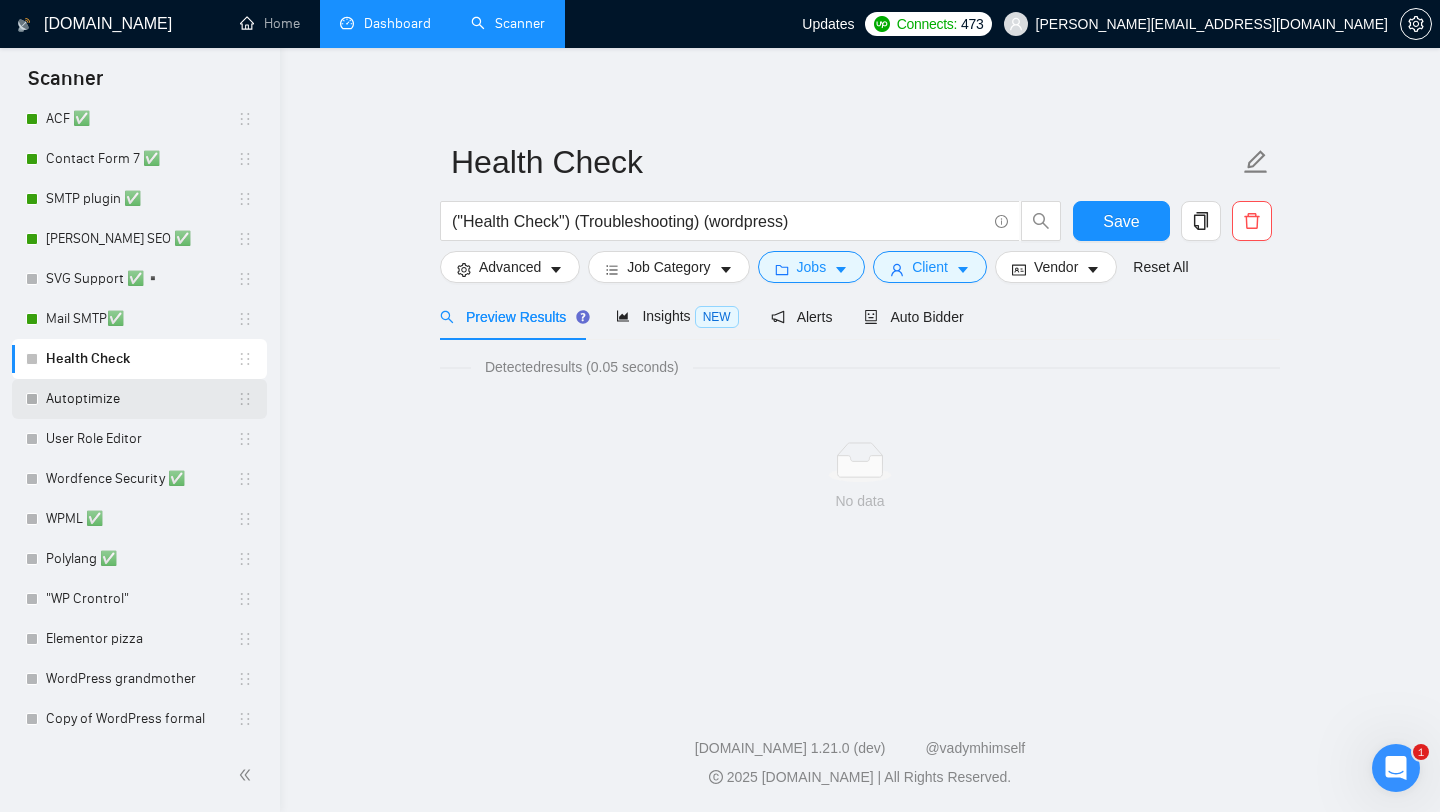 click on "Autoptimize" at bounding box center [141, 399] 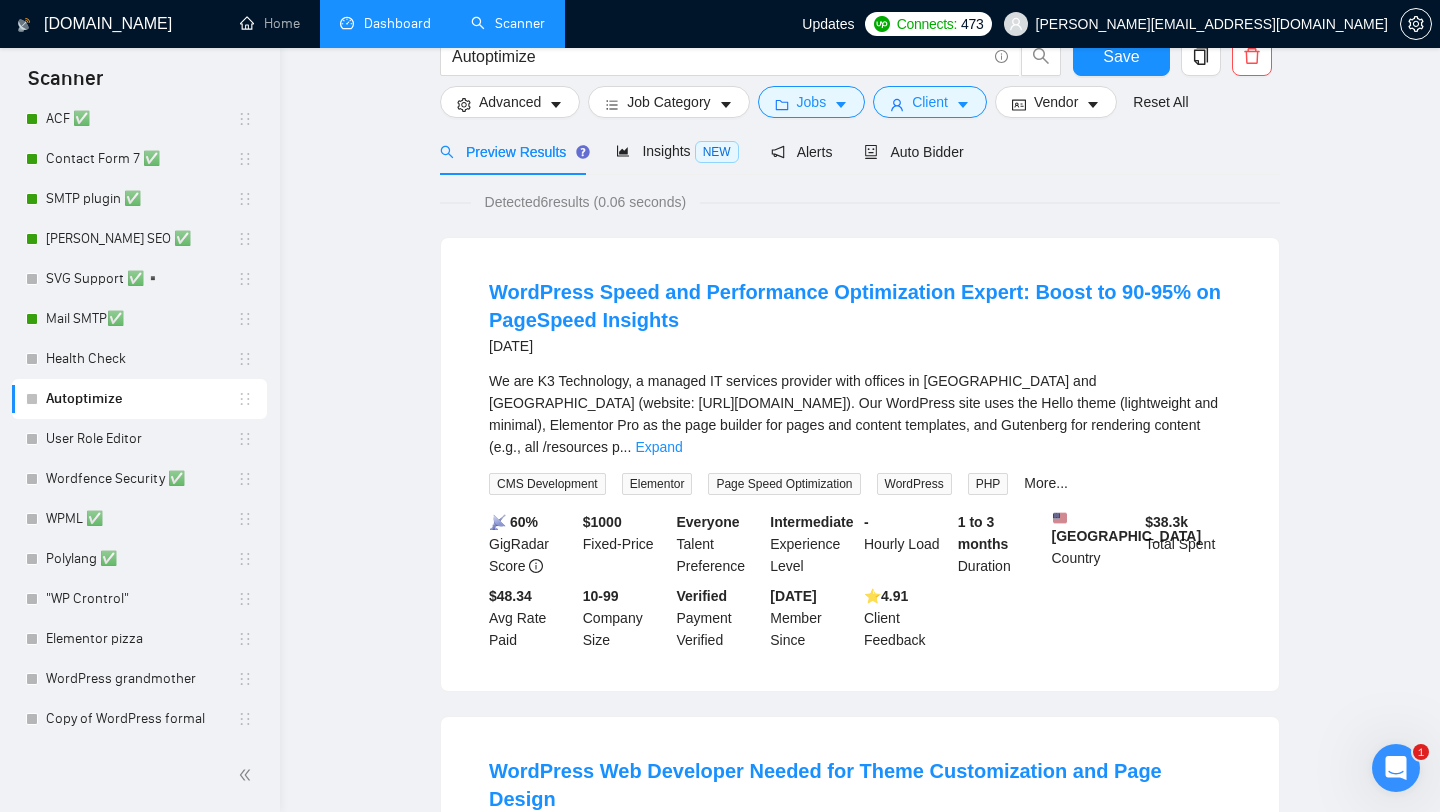 scroll, scrollTop: 0, scrollLeft: 0, axis: both 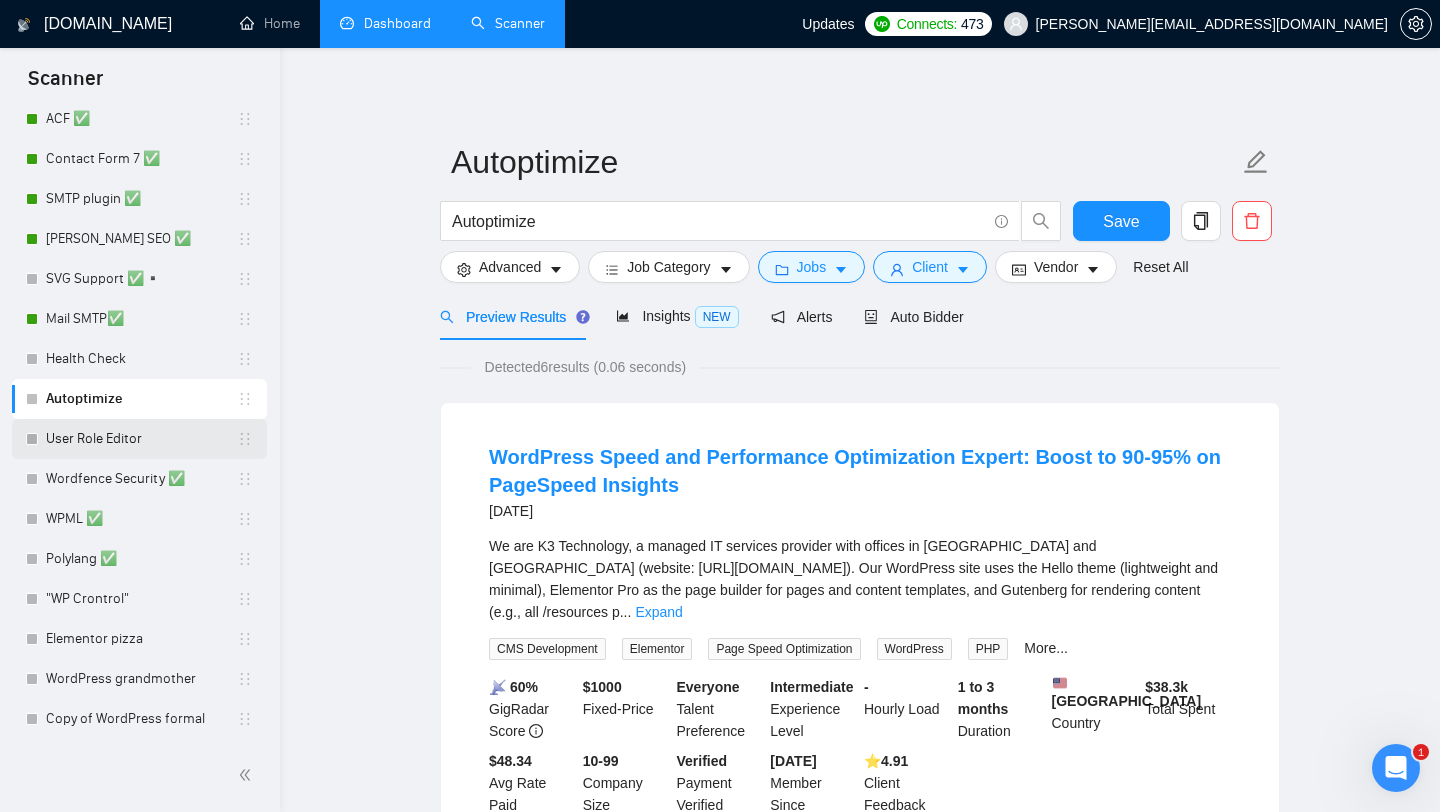 click on "User Role Editor" at bounding box center (141, 439) 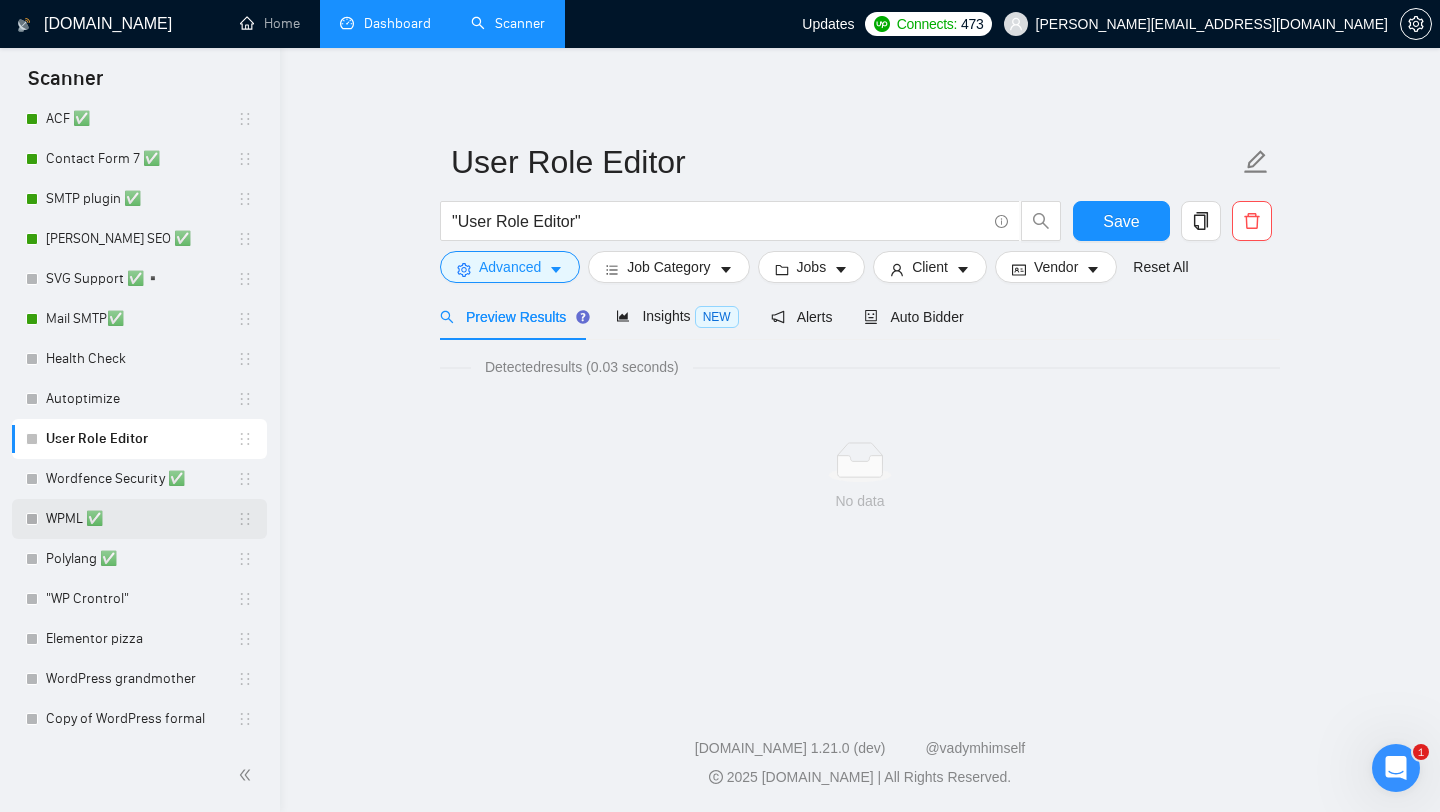 click on "WPML ✅" at bounding box center (141, 519) 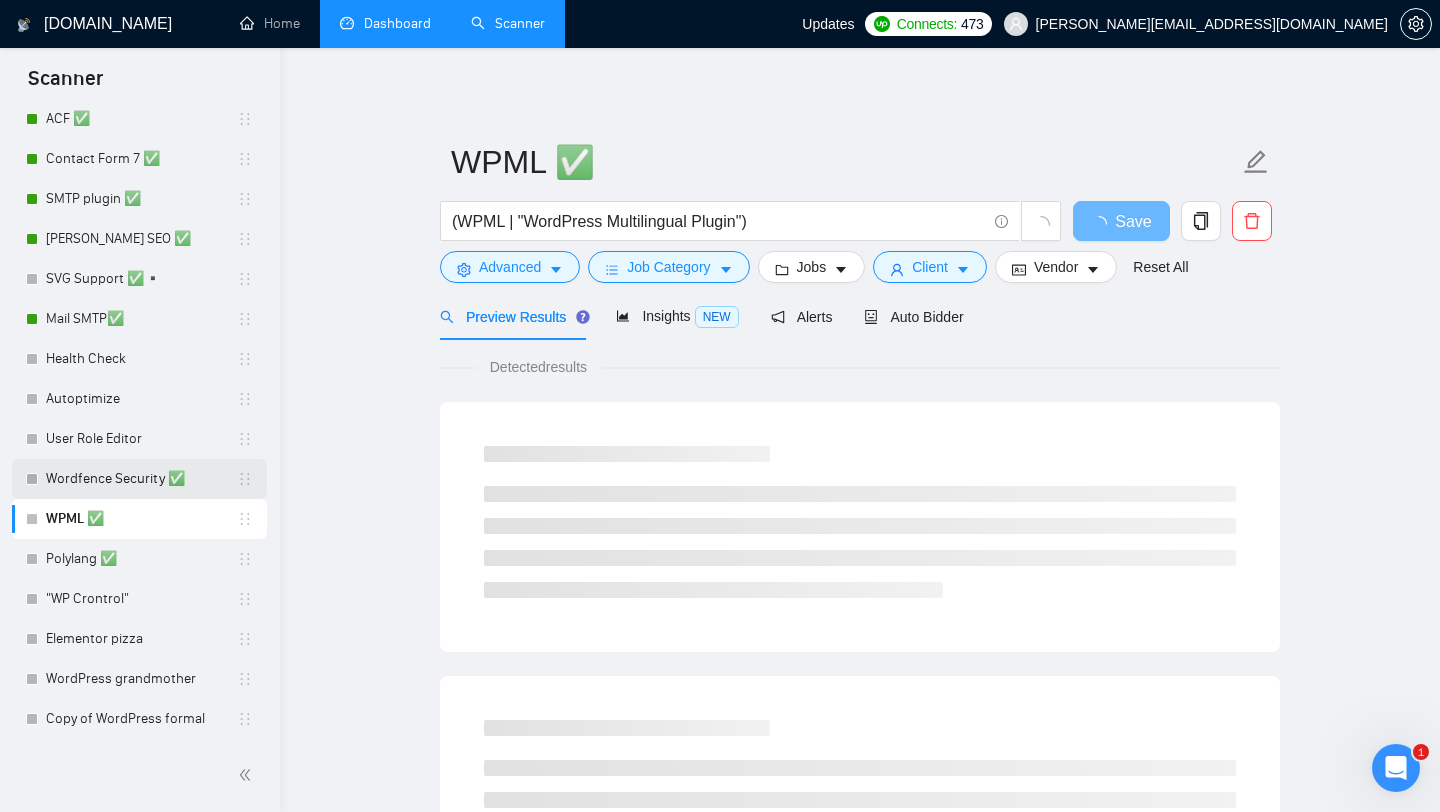 click on "Wordfence Security ✅" at bounding box center (141, 479) 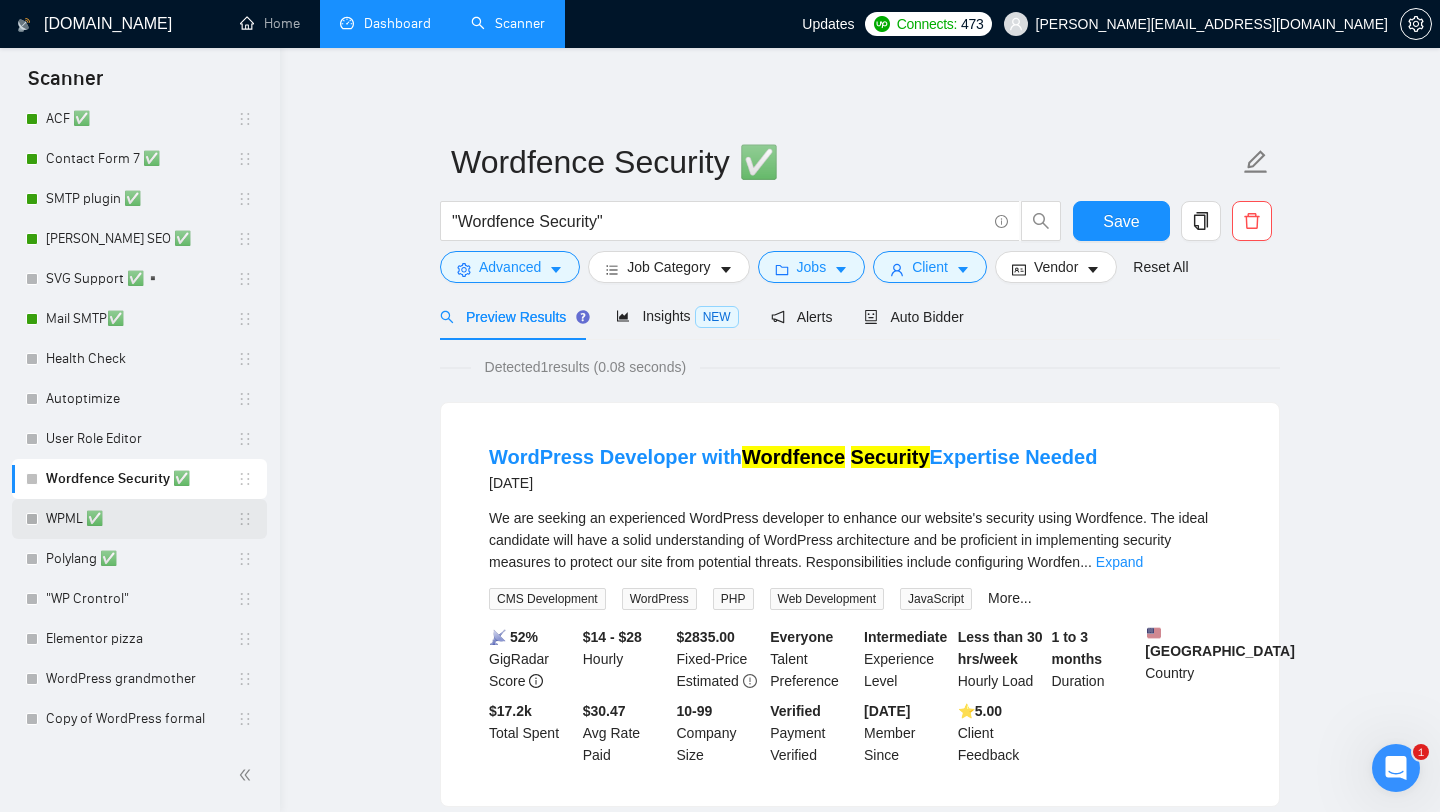 click on "WPML ✅" at bounding box center [141, 519] 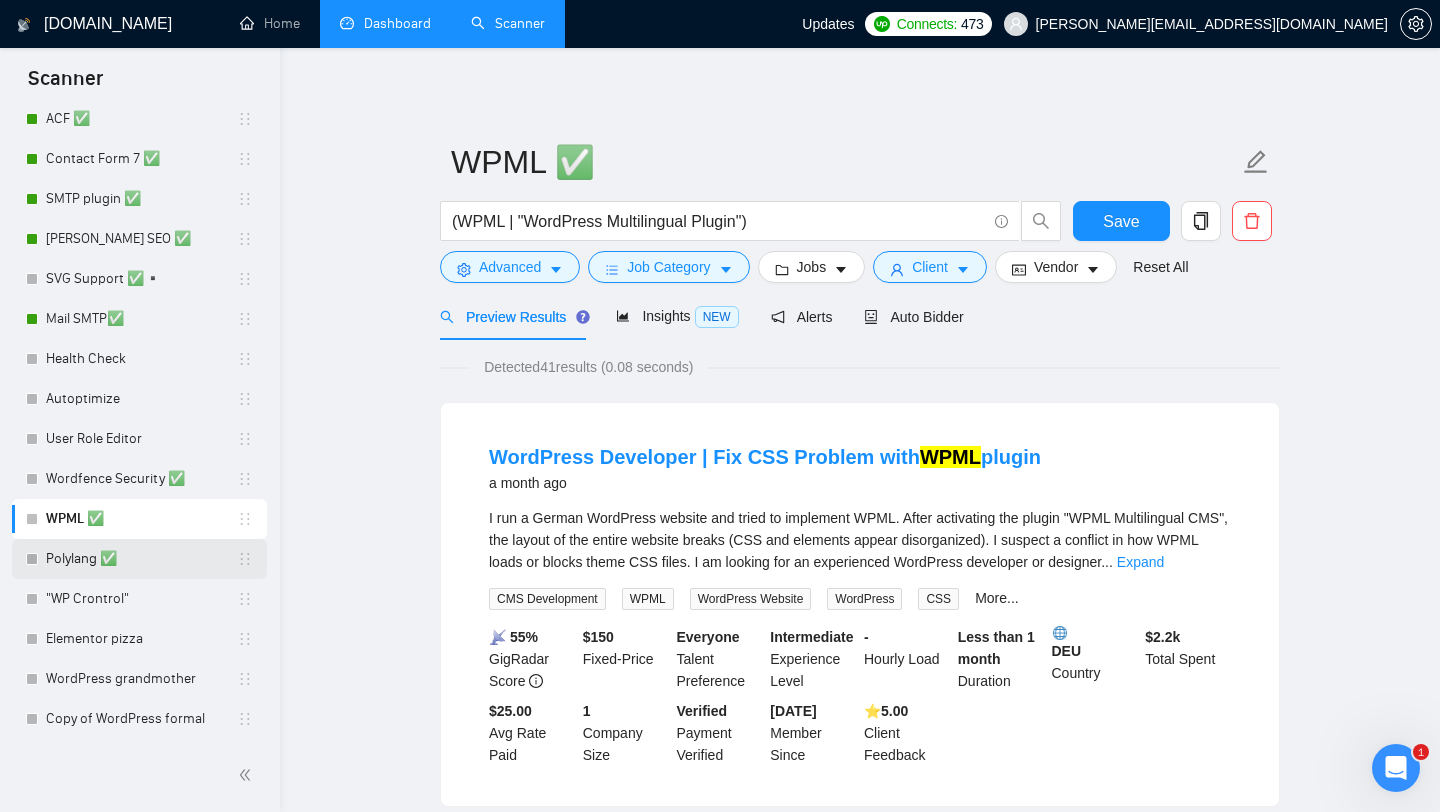 click on "Polylang ✅" at bounding box center [141, 559] 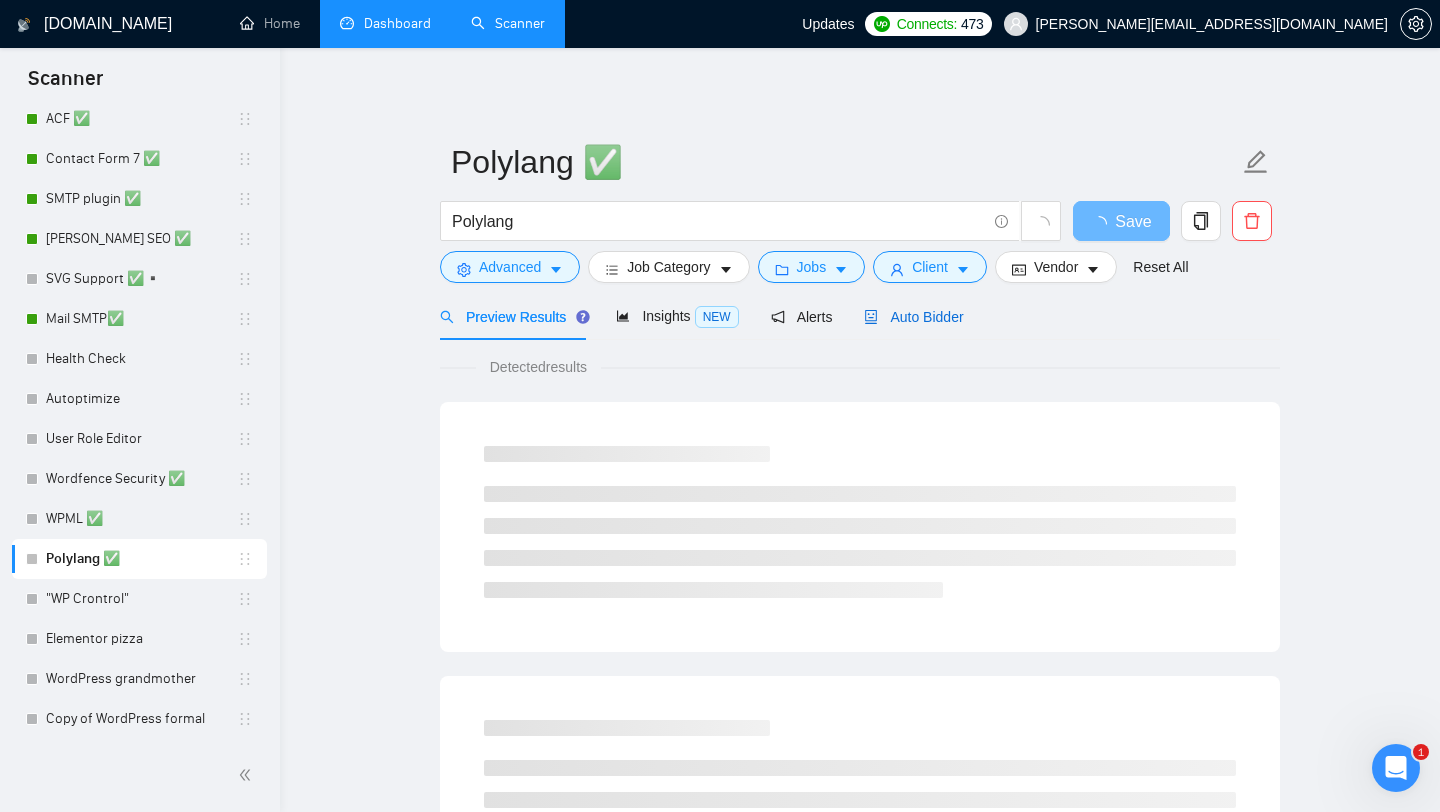 click on "Auto Bidder" at bounding box center (913, 317) 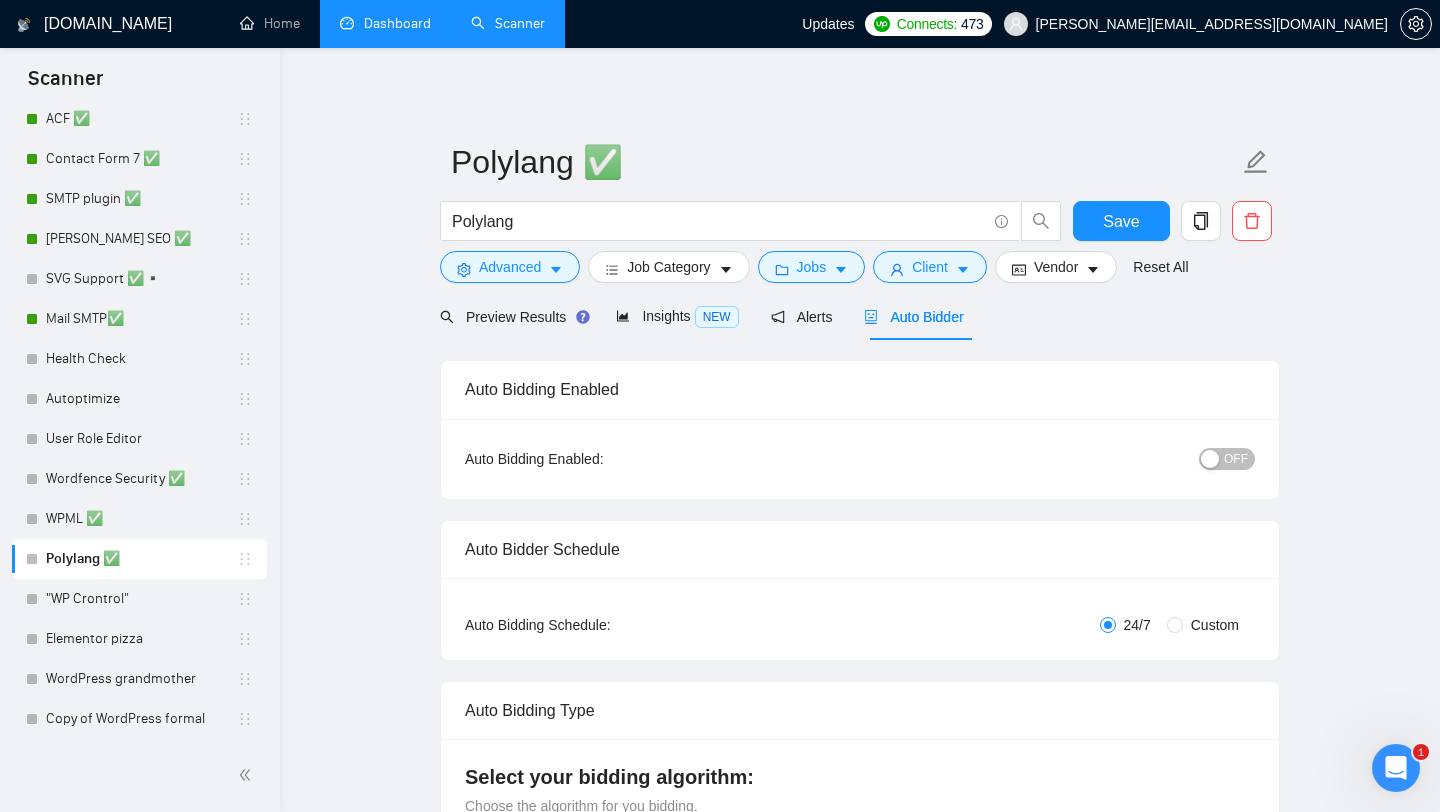 type 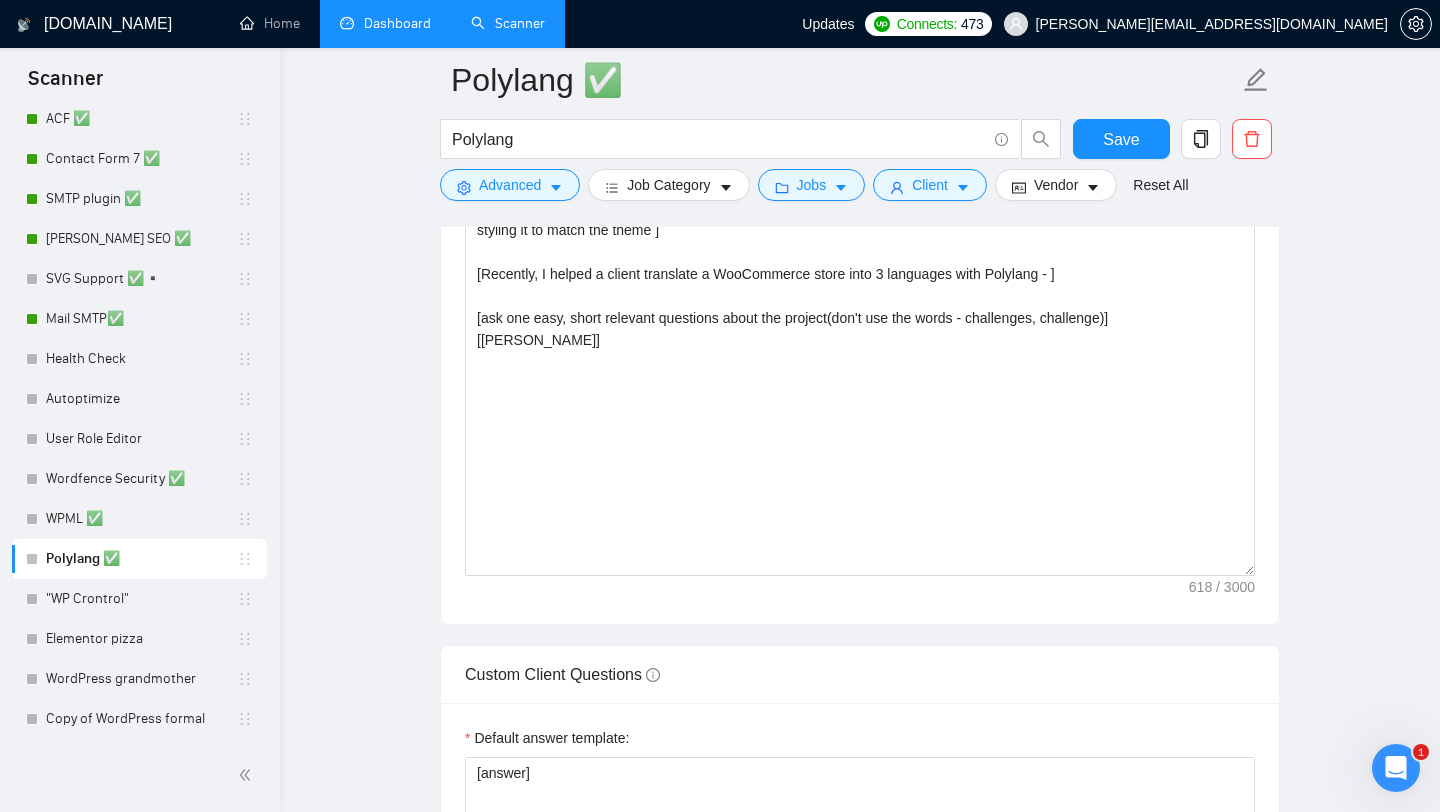 scroll, scrollTop: 1516, scrollLeft: 0, axis: vertical 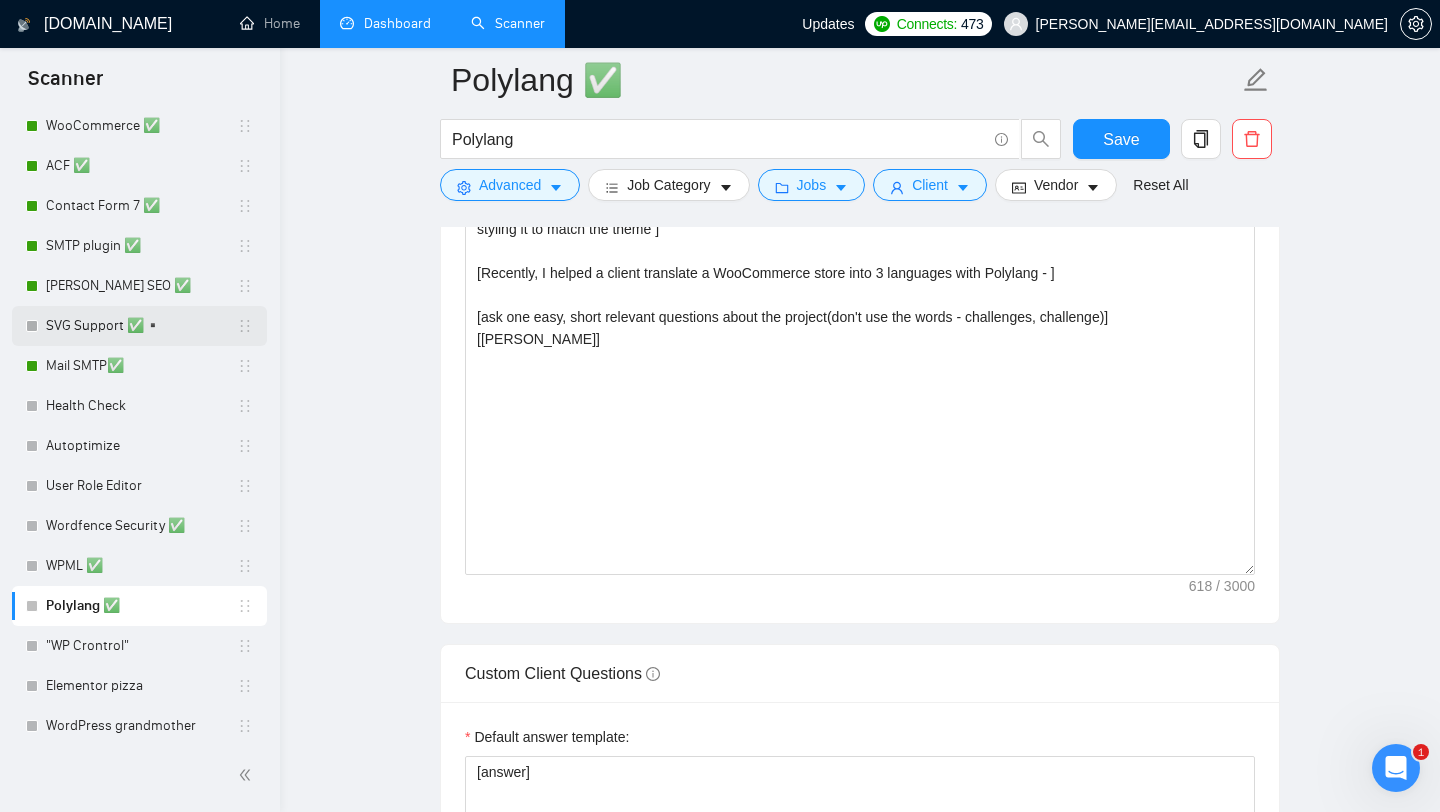 click on "SVG Support ✅▪️" at bounding box center [141, 326] 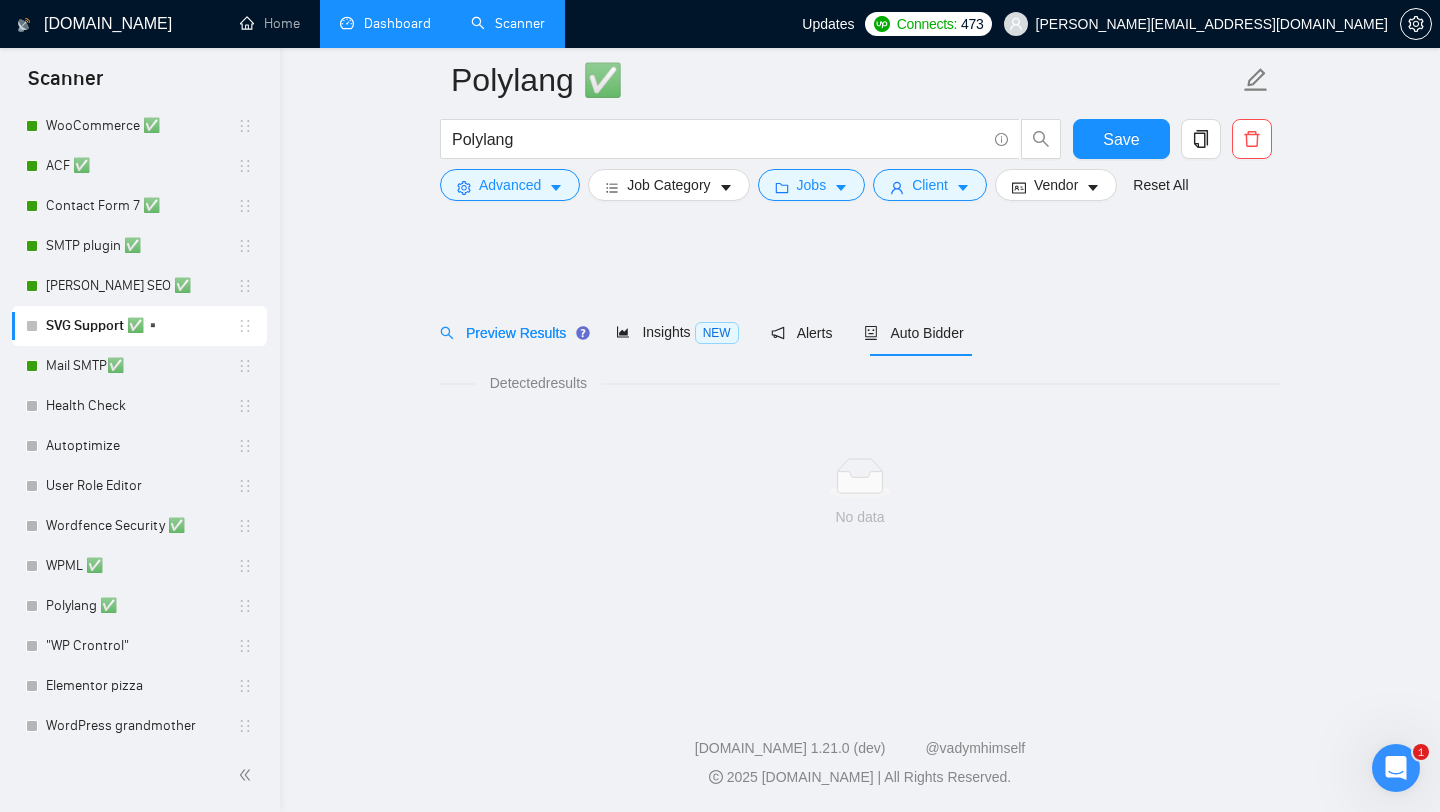 scroll, scrollTop: 0, scrollLeft: 0, axis: both 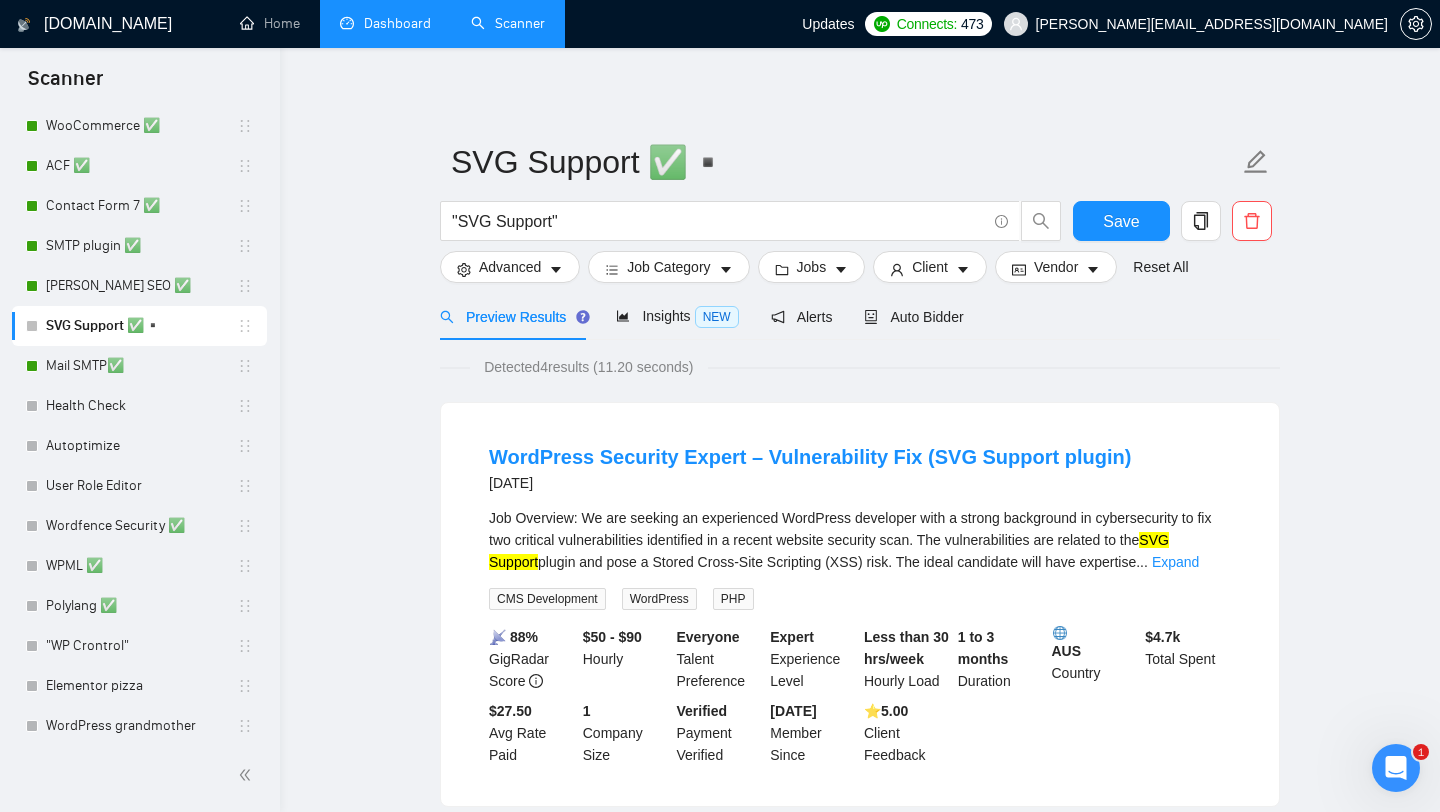 click on "Dashboard" at bounding box center (385, 23) 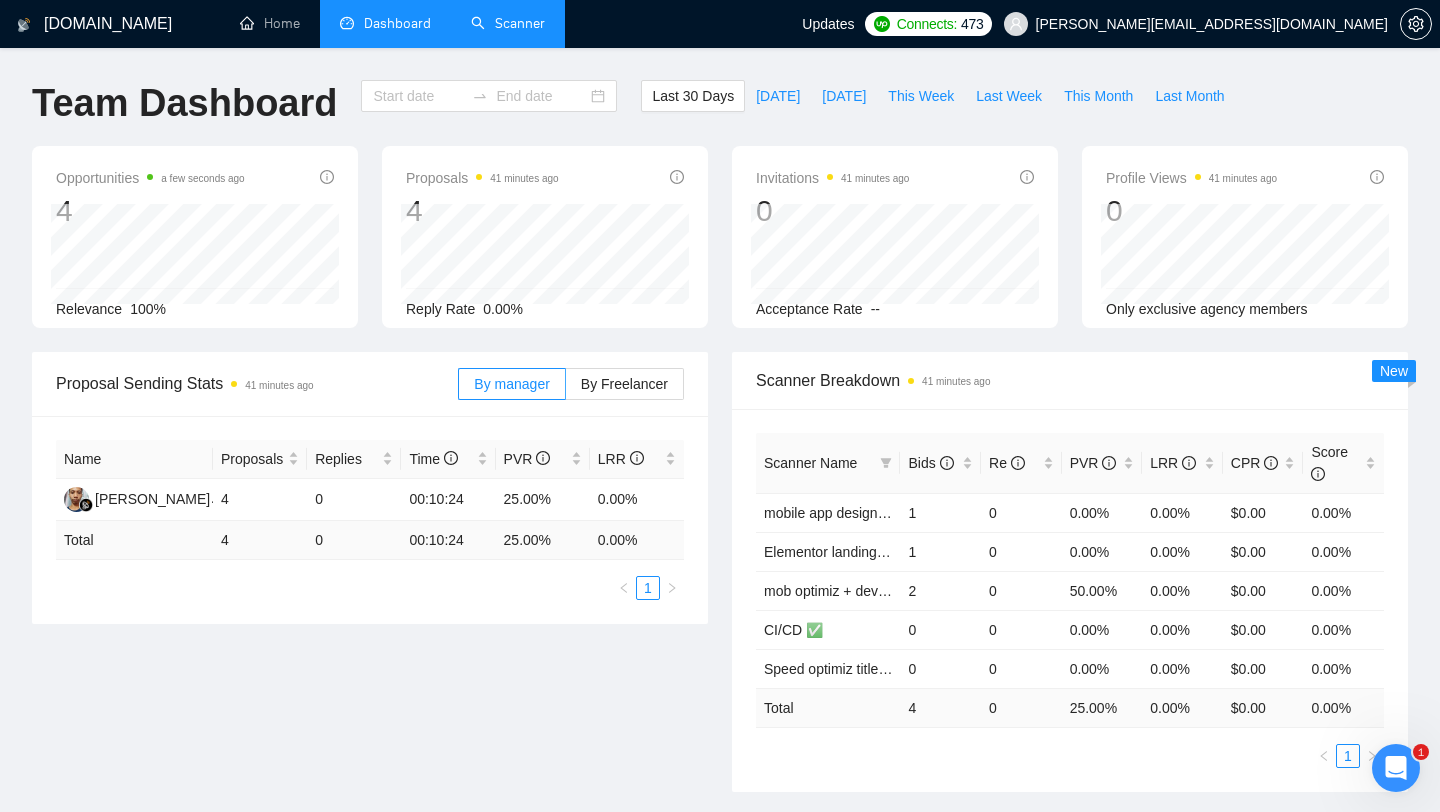 type on "[DATE]" 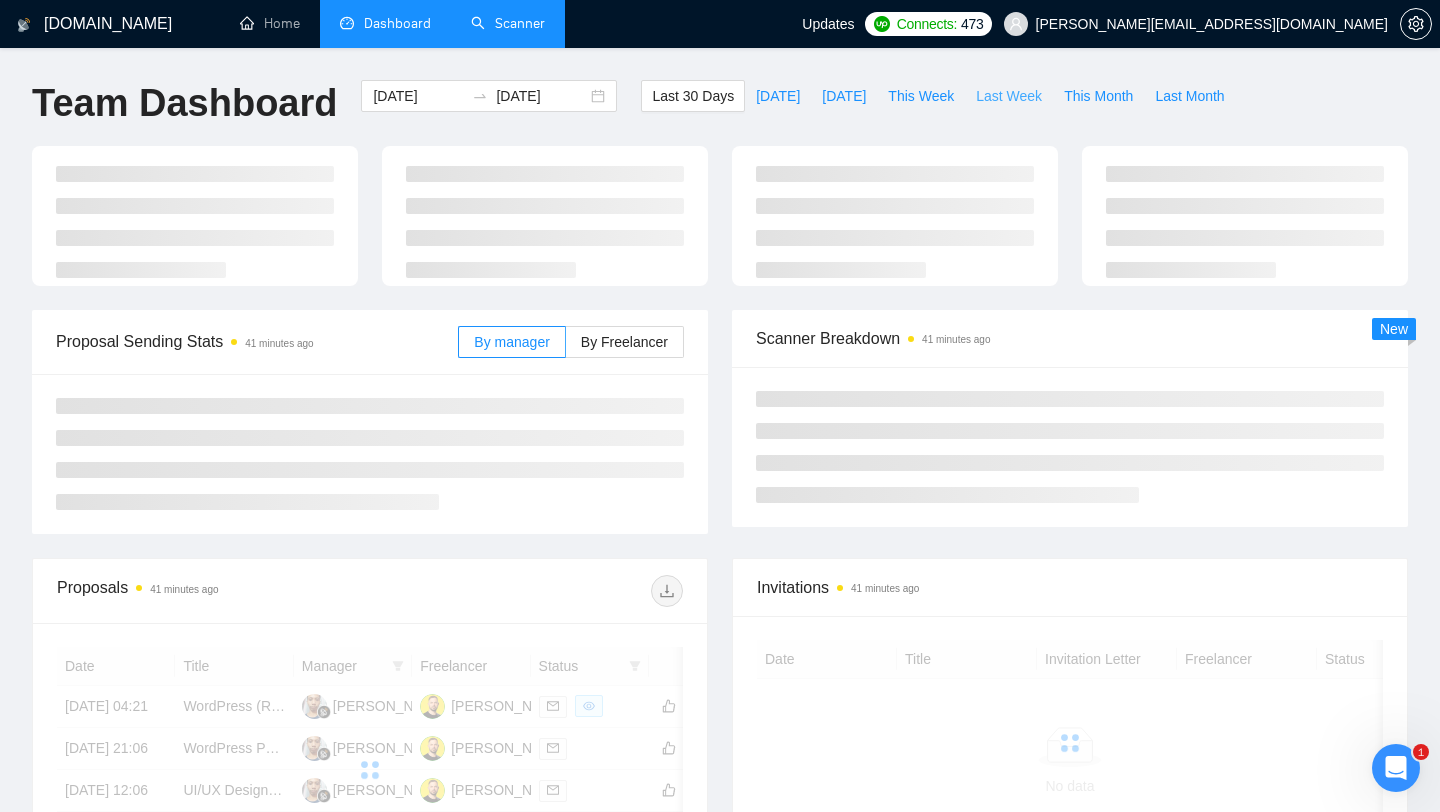 click on "Last Week" at bounding box center [1009, 96] 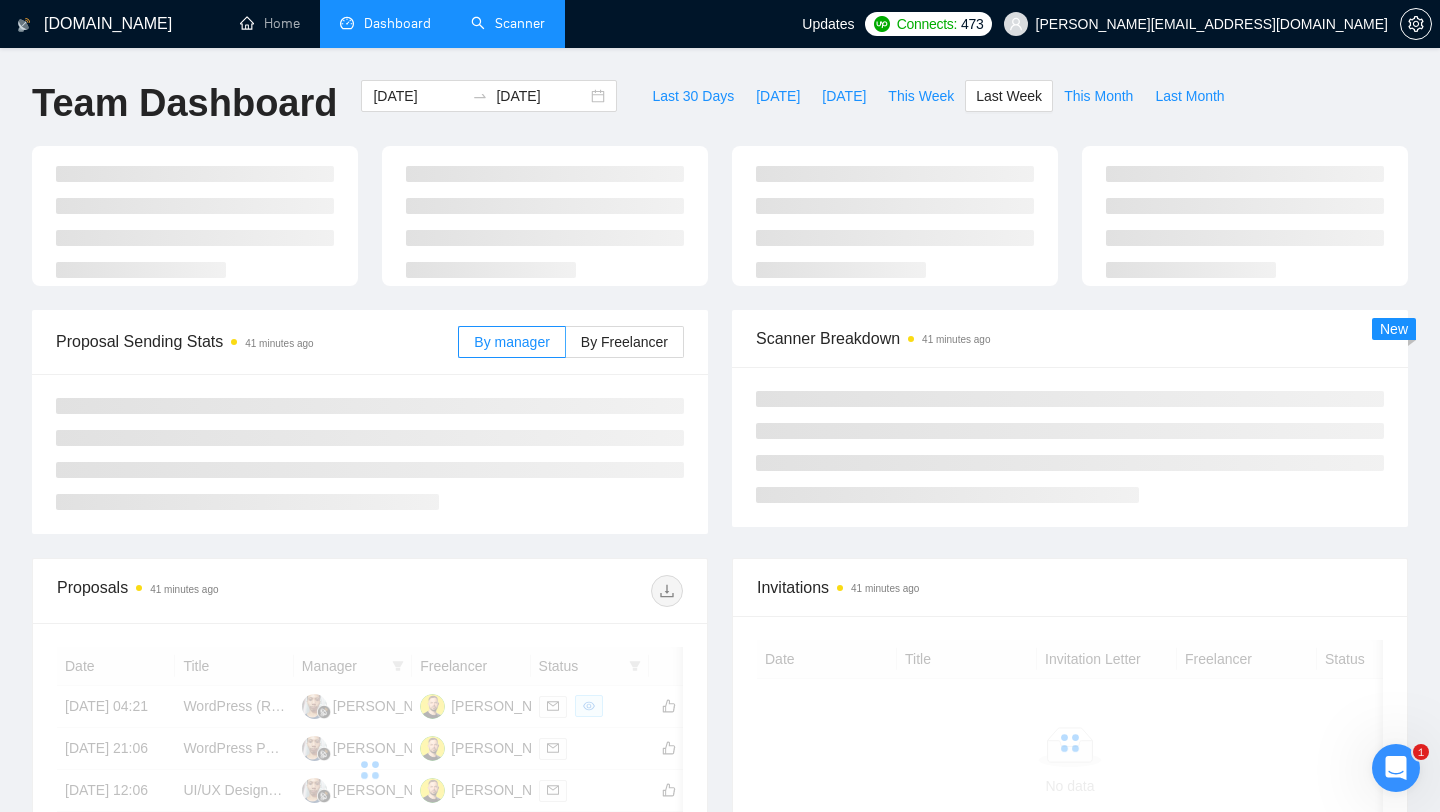 type on "[DATE]" 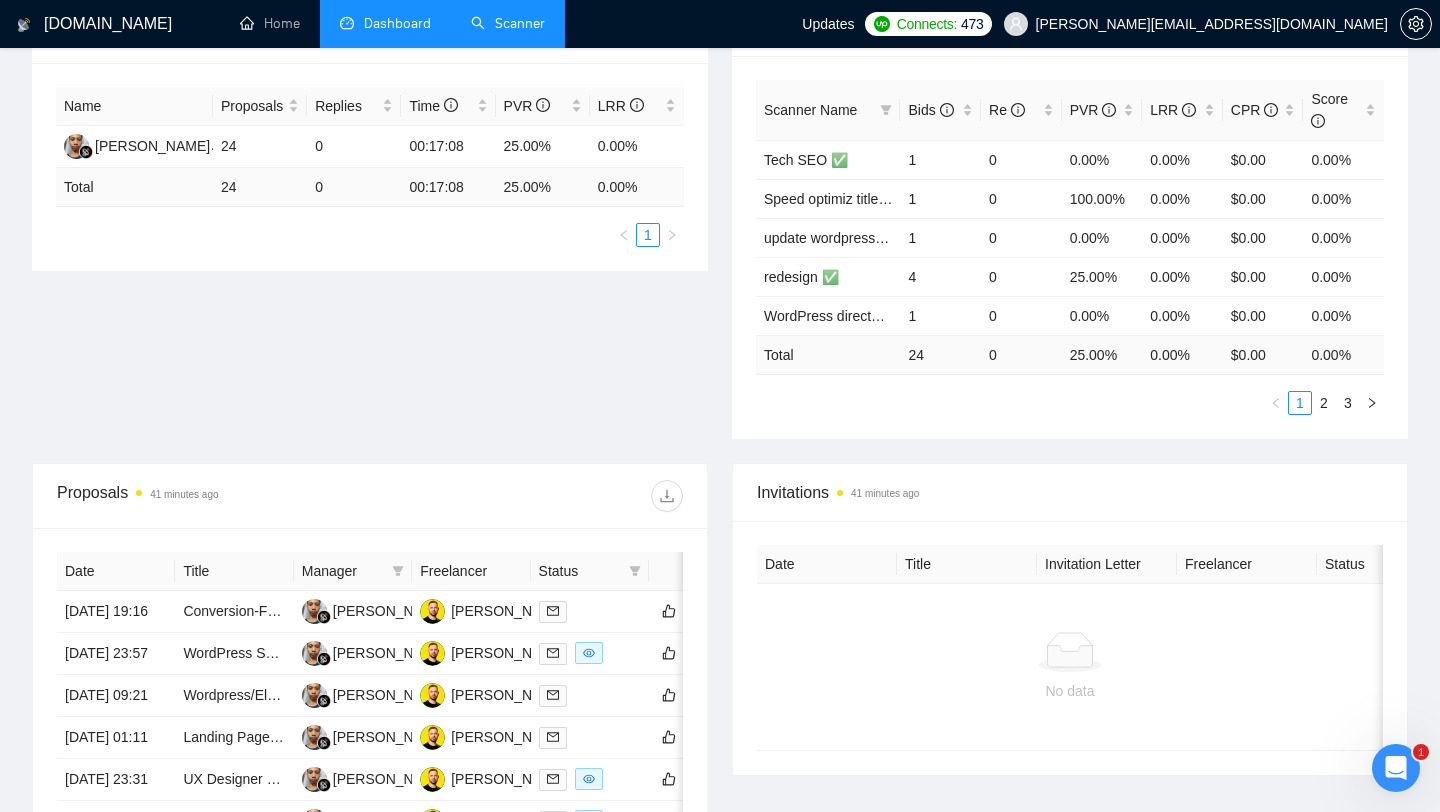 scroll, scrollTop: 340, scrollLeft: 0, axis: vertical 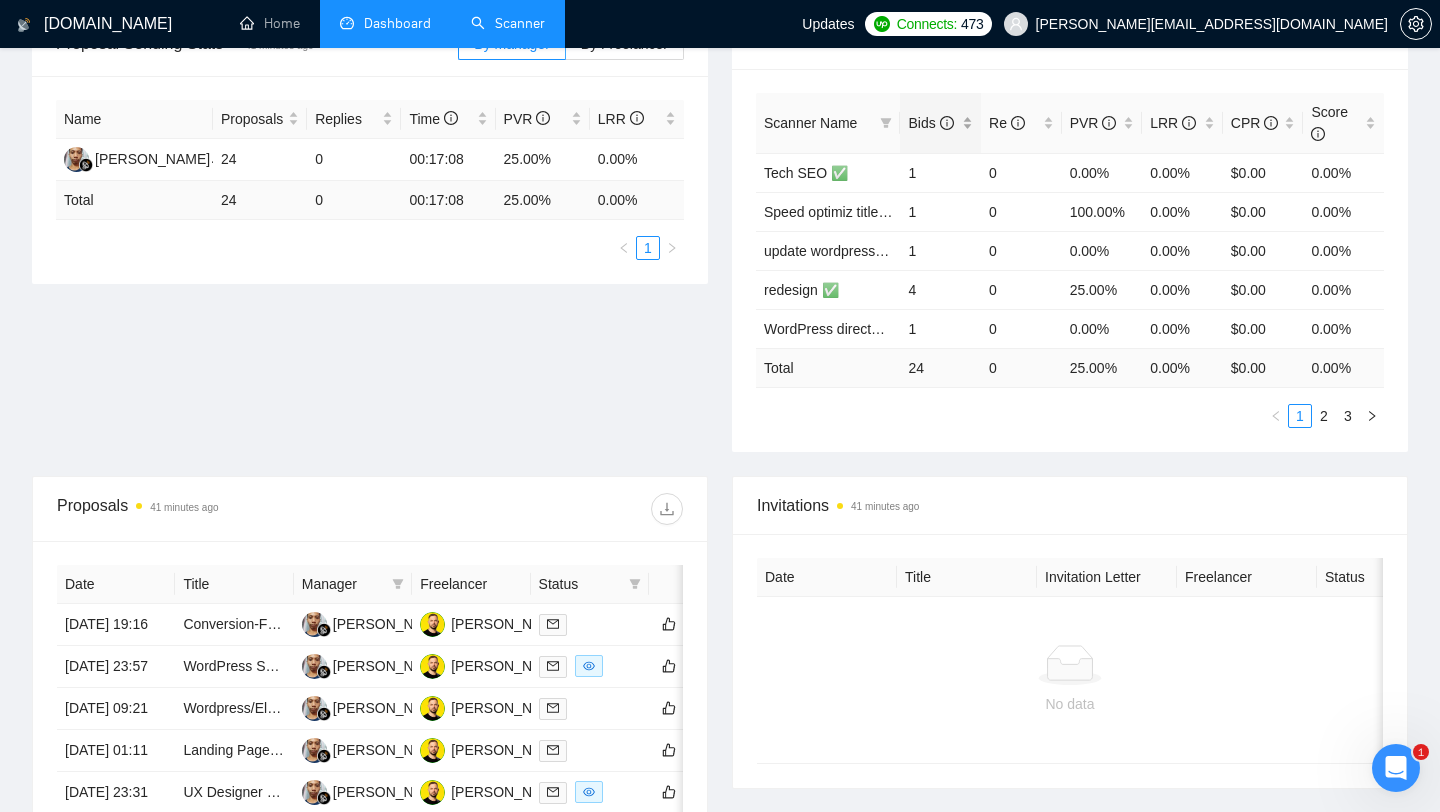 click on "Bids" at bounding box center (930, 123) 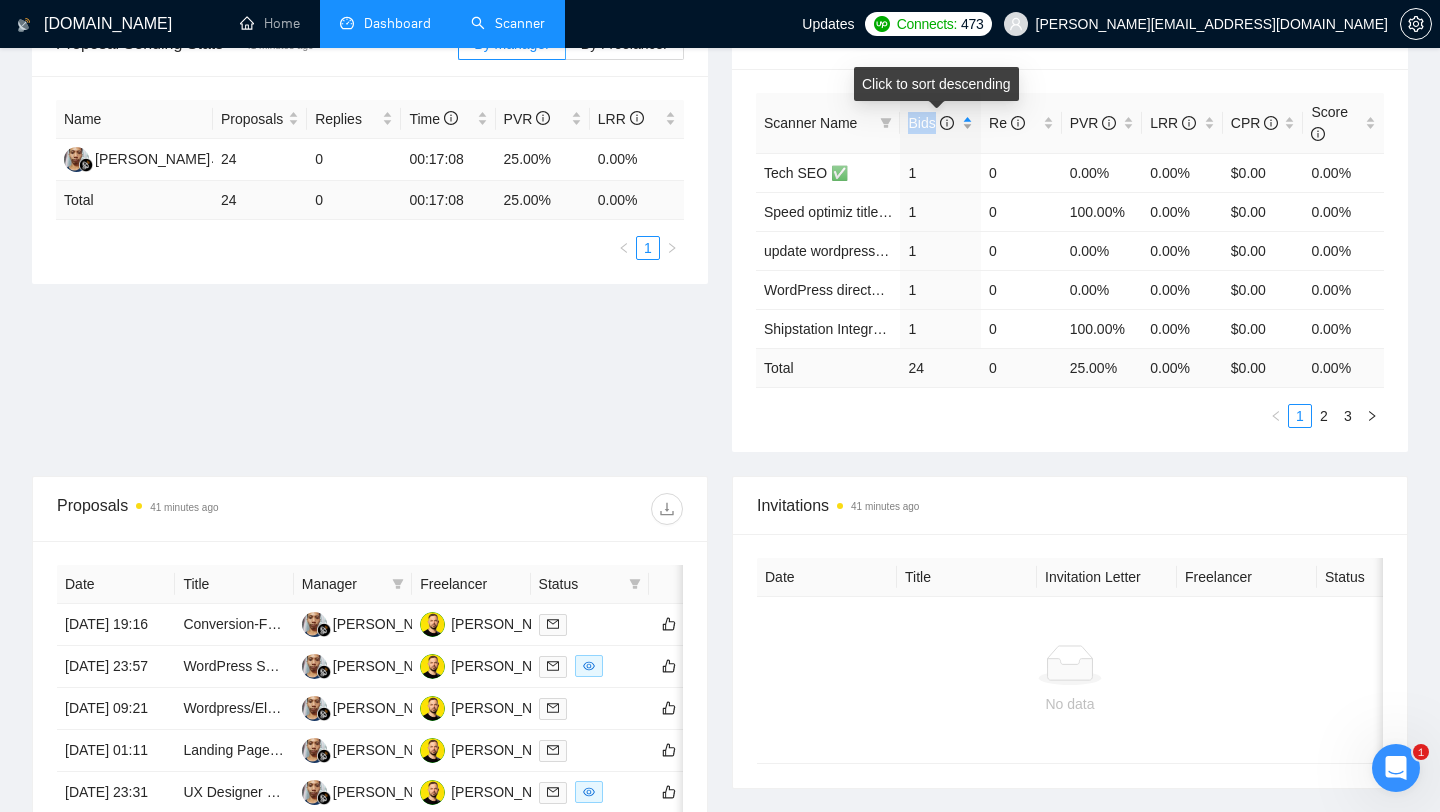 click on "Bids" at bounding box center (930, 123) 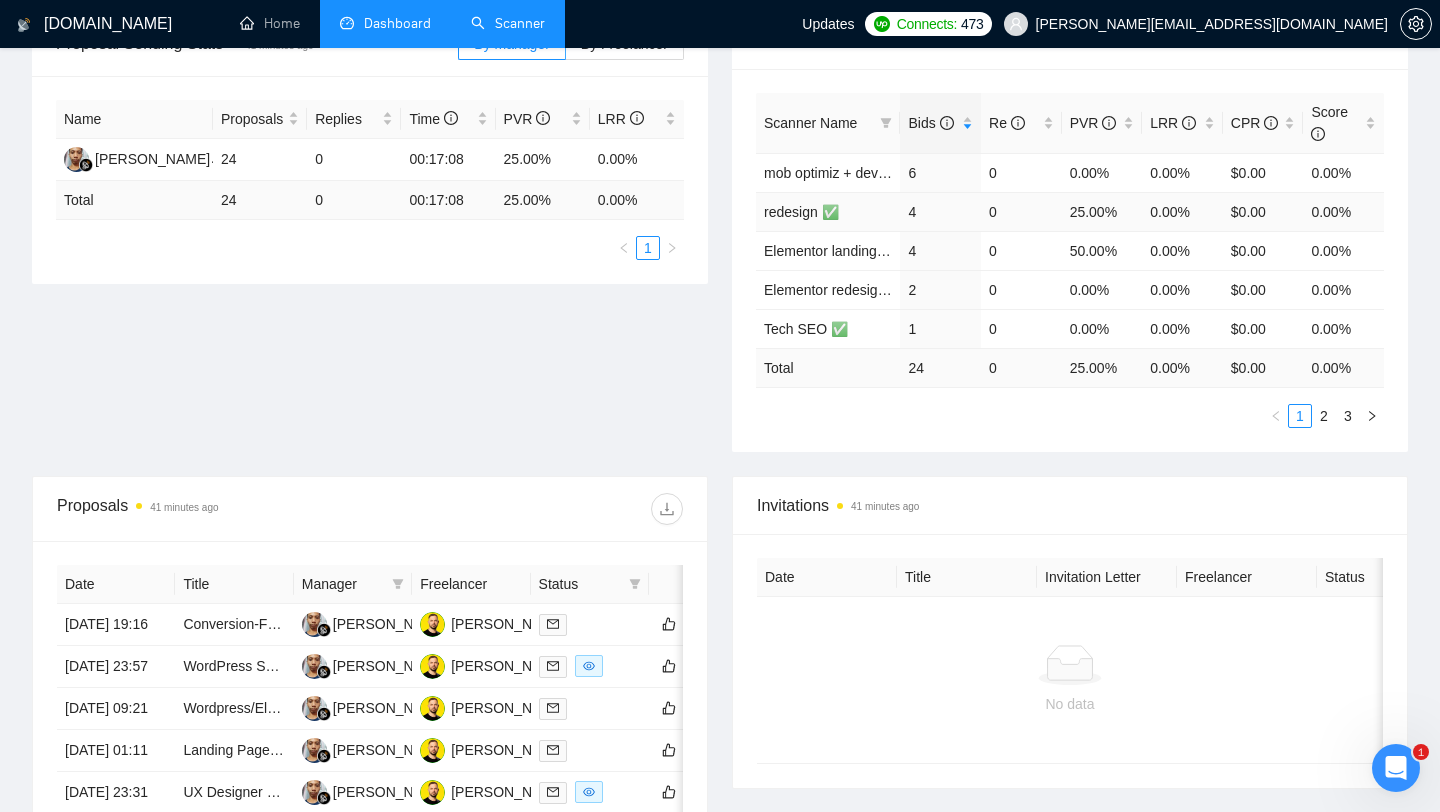 click on "4" at bounding box center [940, 211] 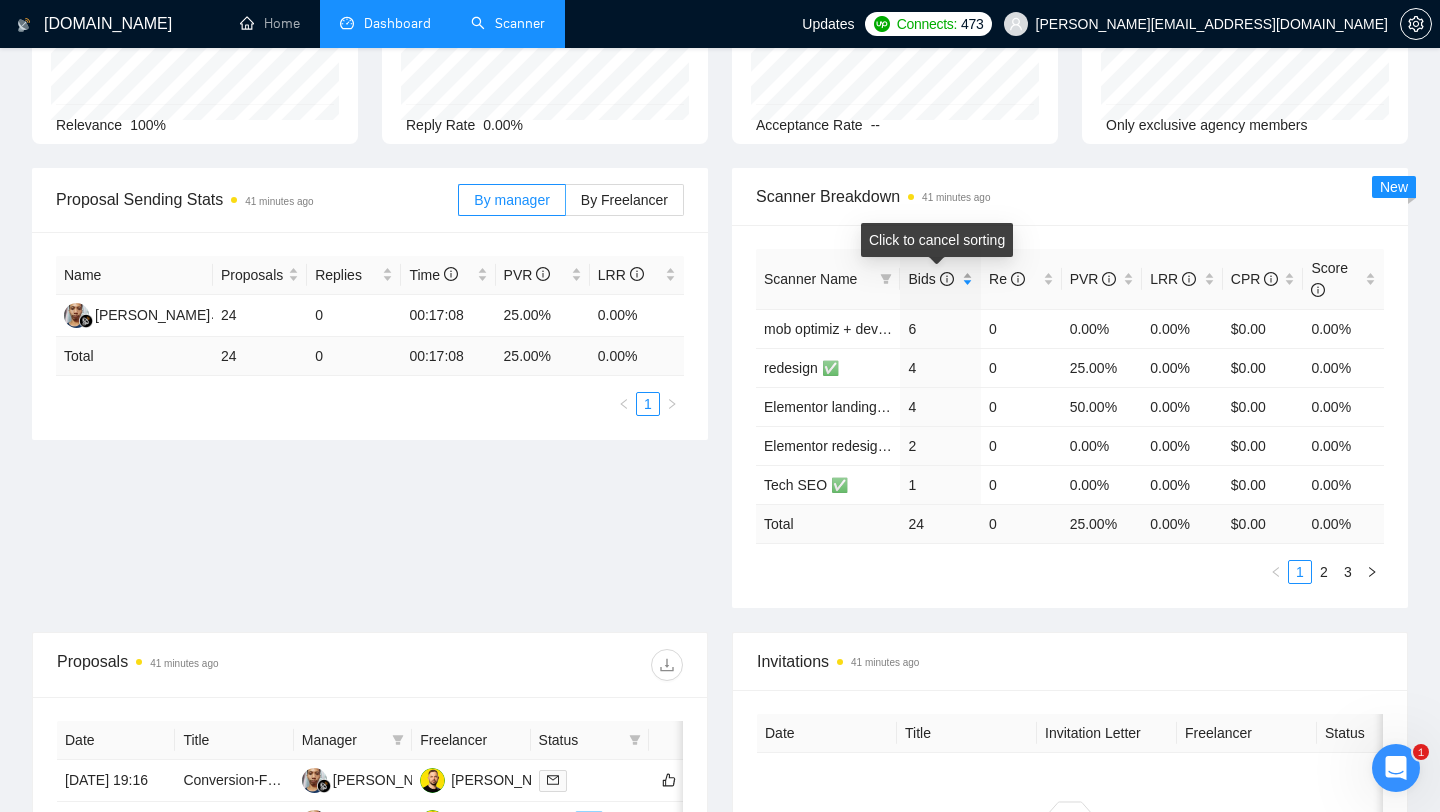 scroll, scrollTop: 0, scrollLeft: 0, axis: both 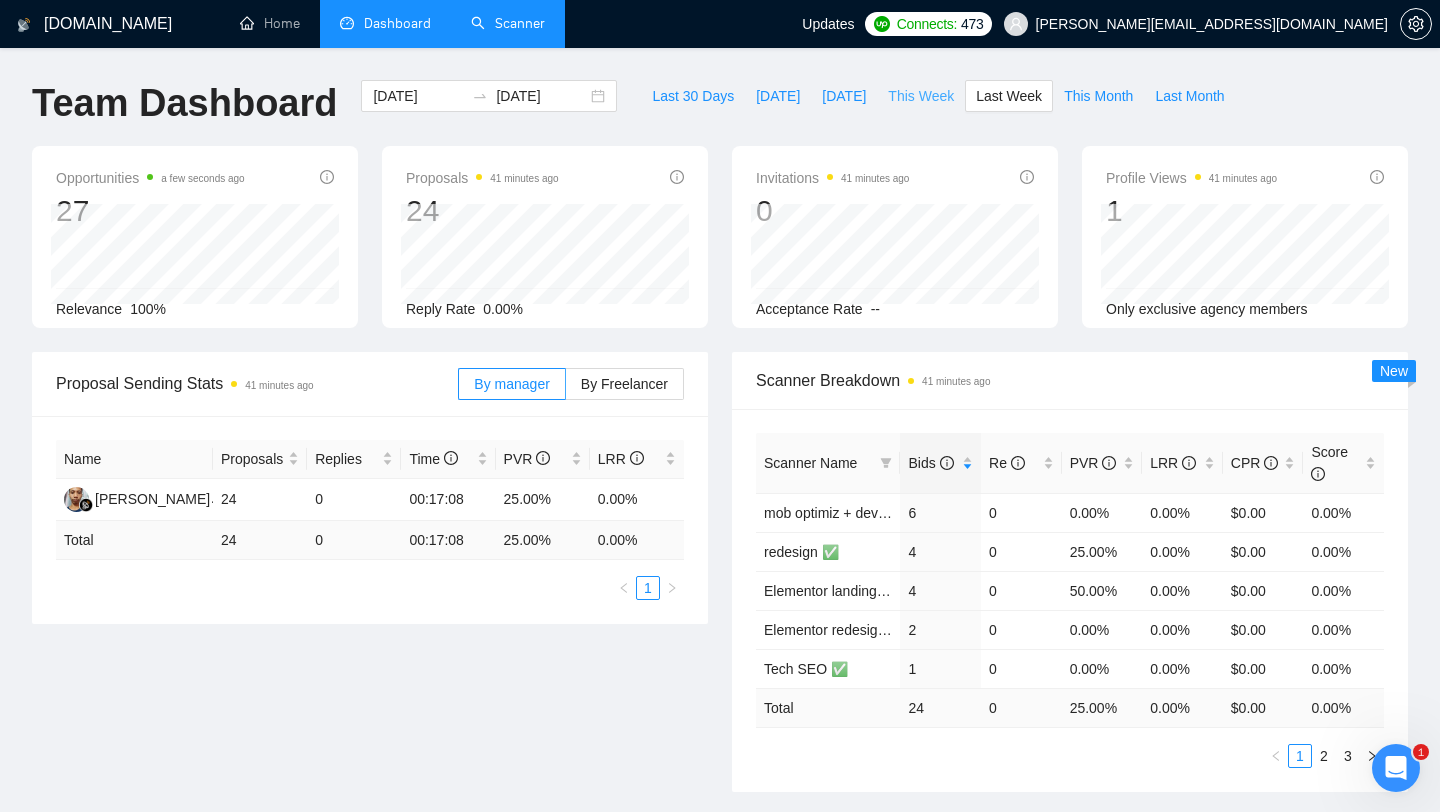 click on "This Week" at bounding box center (921, 96) 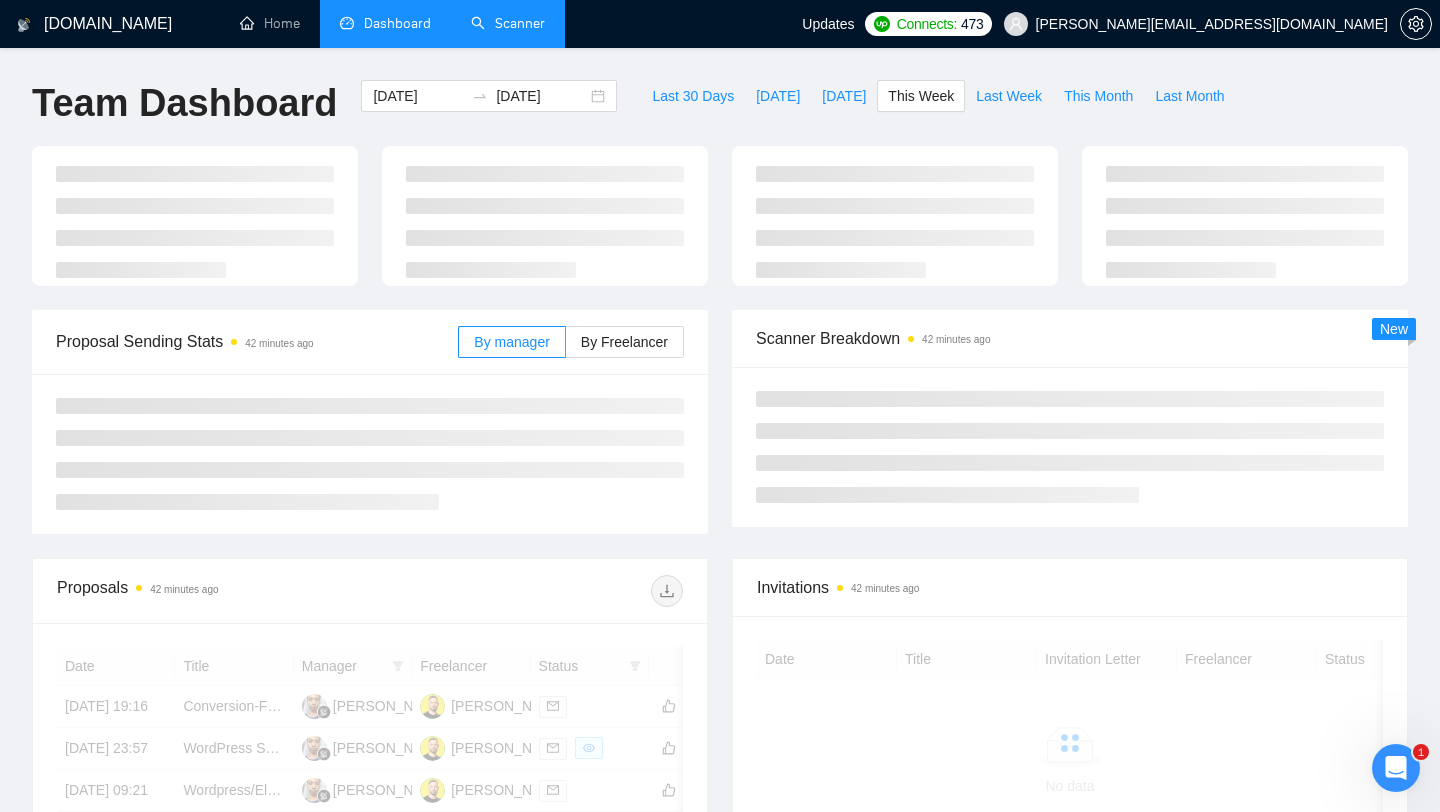type on "[DATE]" 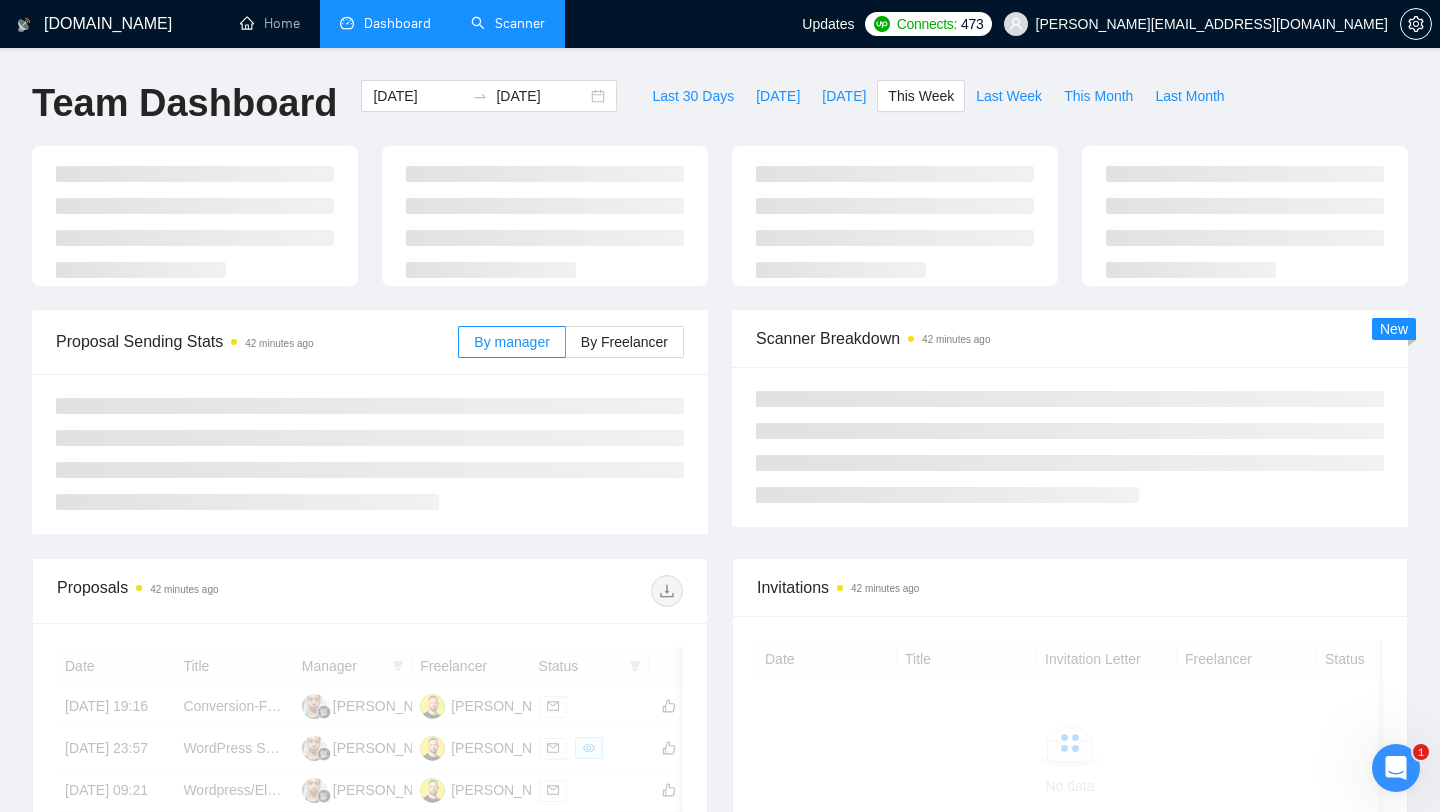 type on "[DATE]" 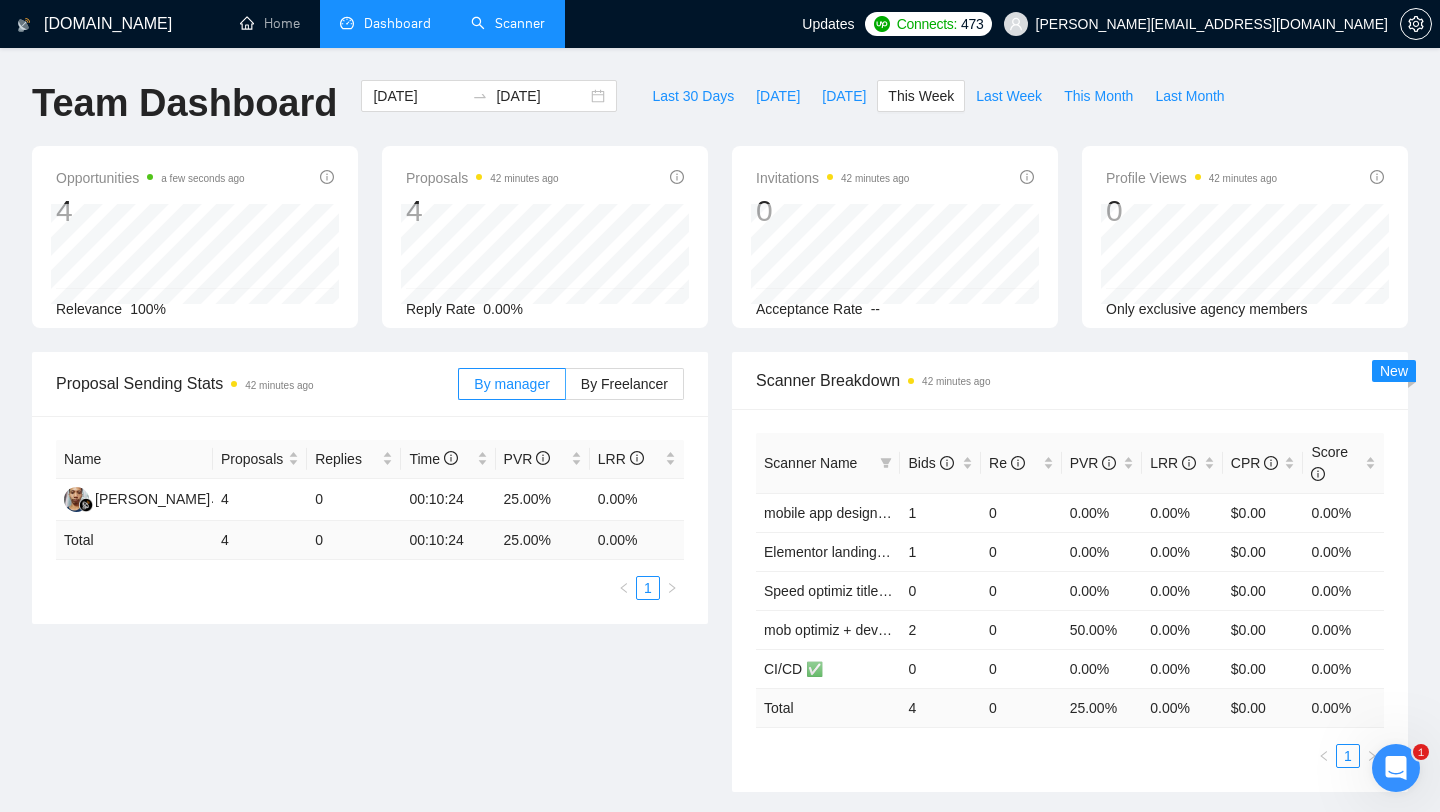 scroll, scrollTop: 12, scrollLeft: 0, axis: vertical 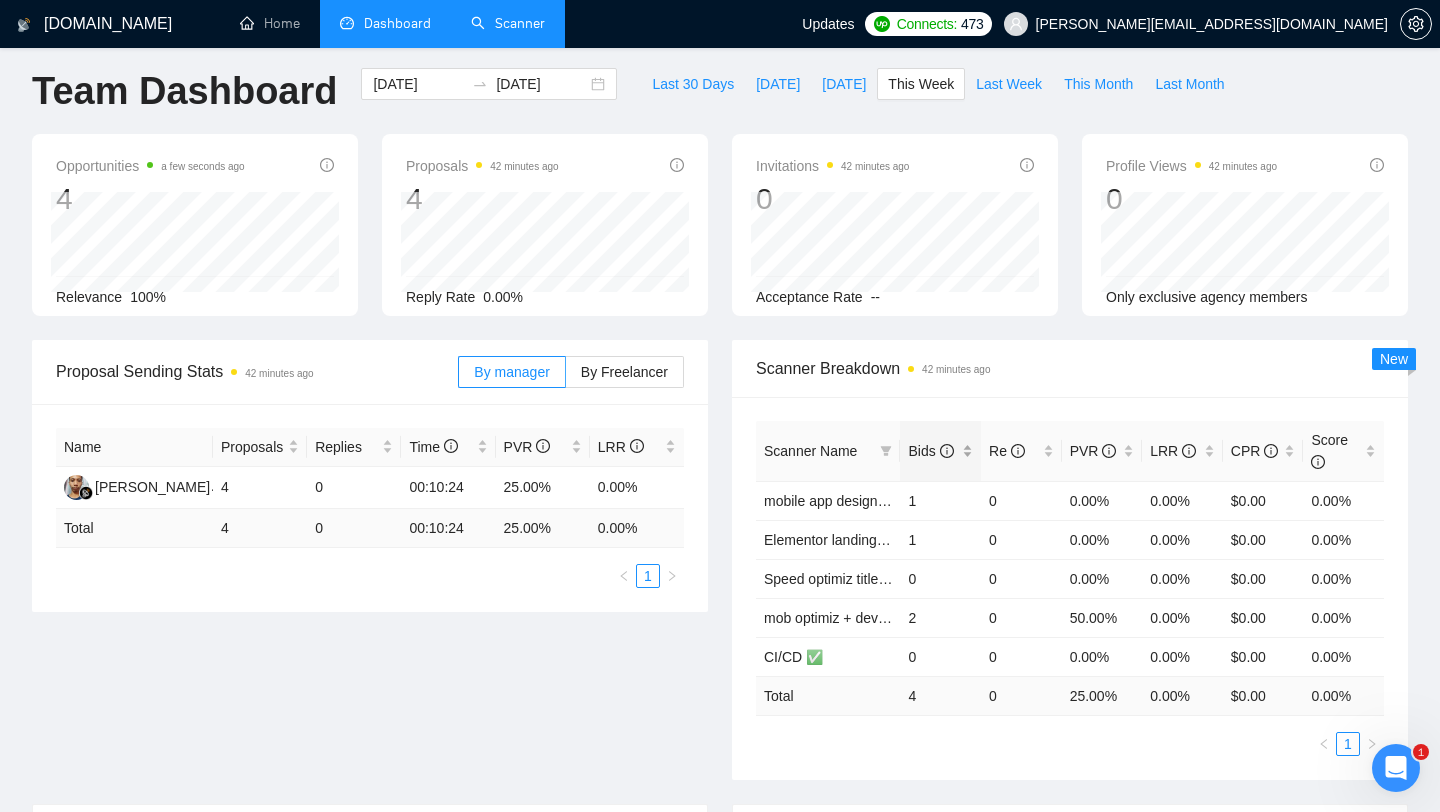 click on "Bids" at bounding box center (940, 451) 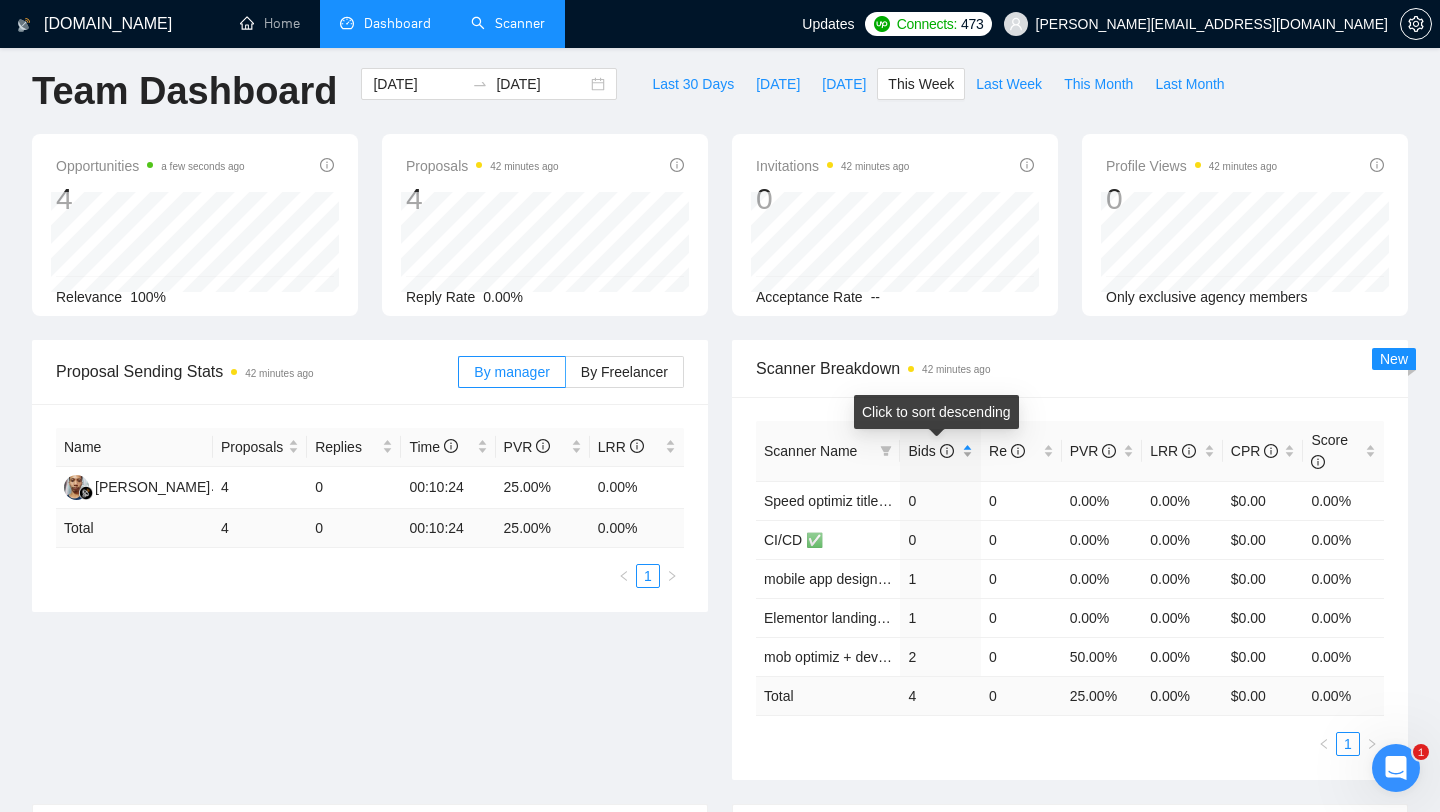 click on "Bids" at bounding box center [940, 451] 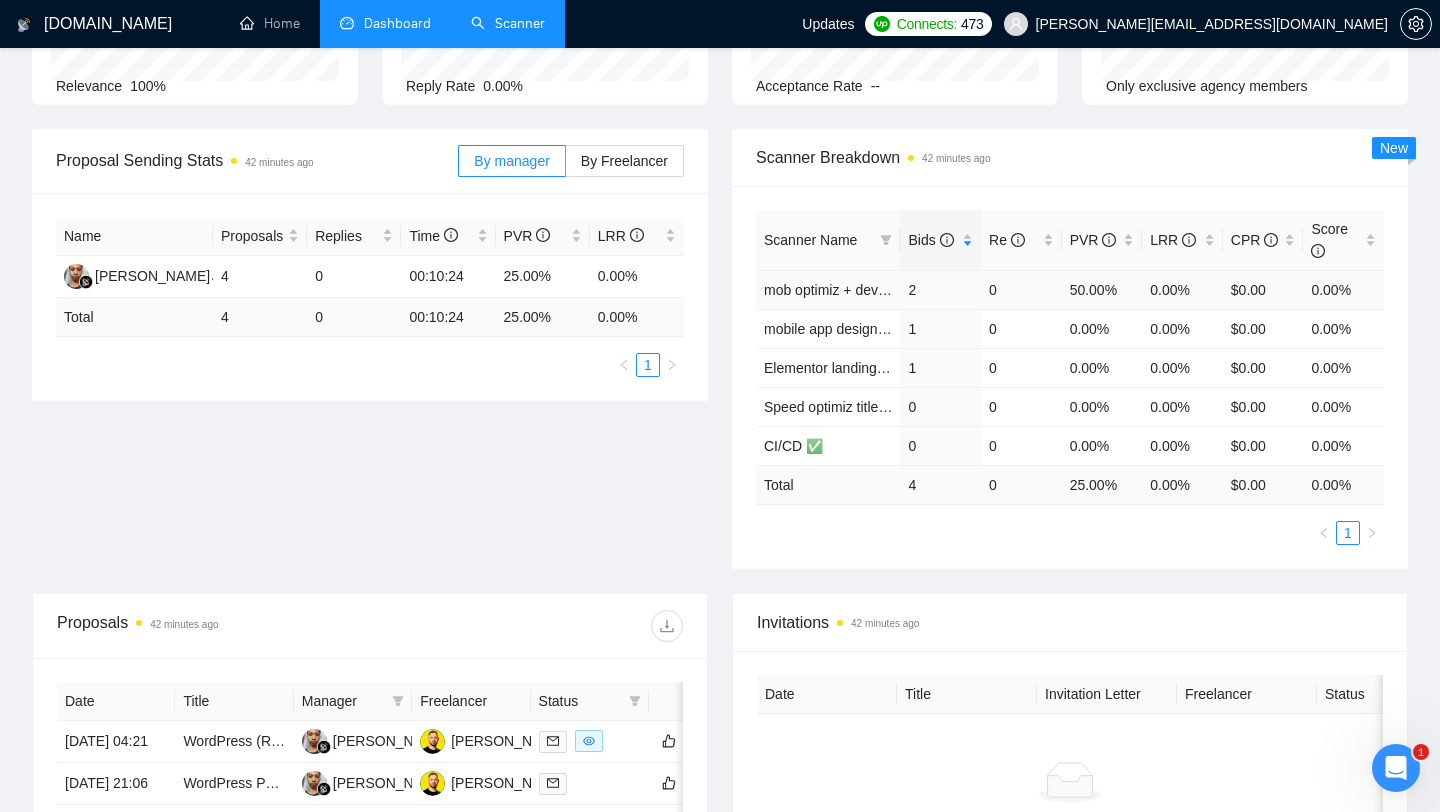 scroll, scrollTop: 261, scrollLeft: 0, axis: vertical 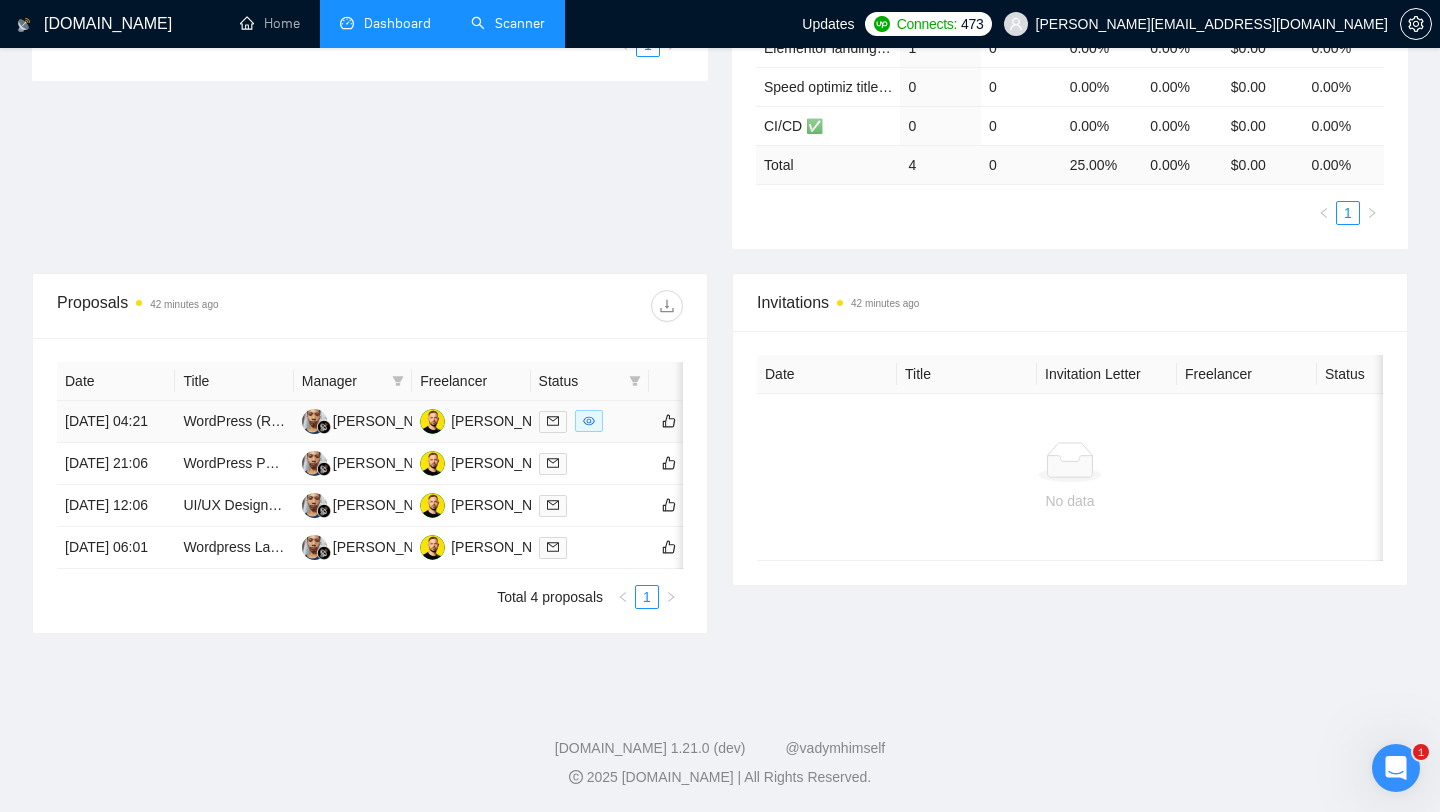 click at bounding box center [590, 421] 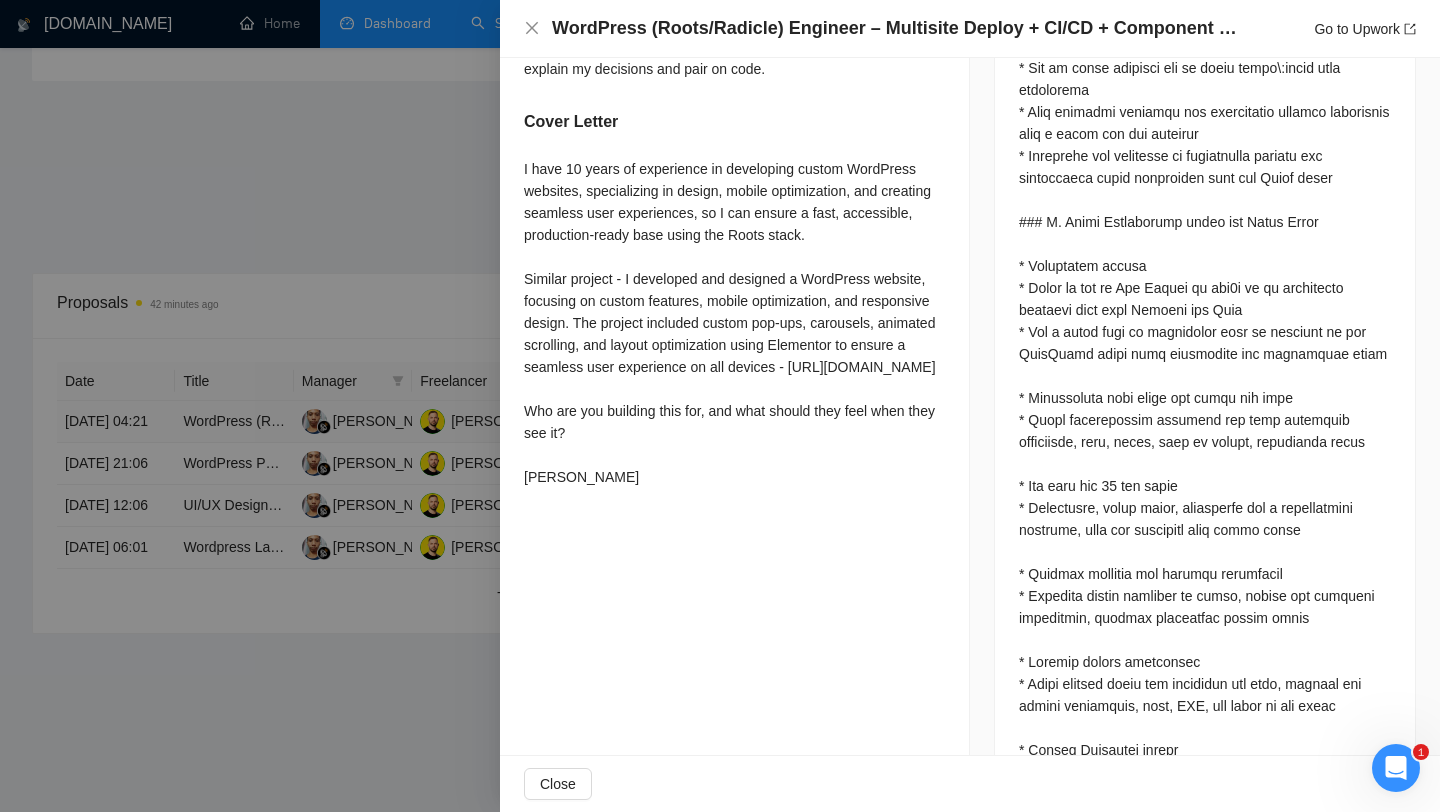 scroll, scrollTop: 1508, scrollLeft: 0, axis: vertical 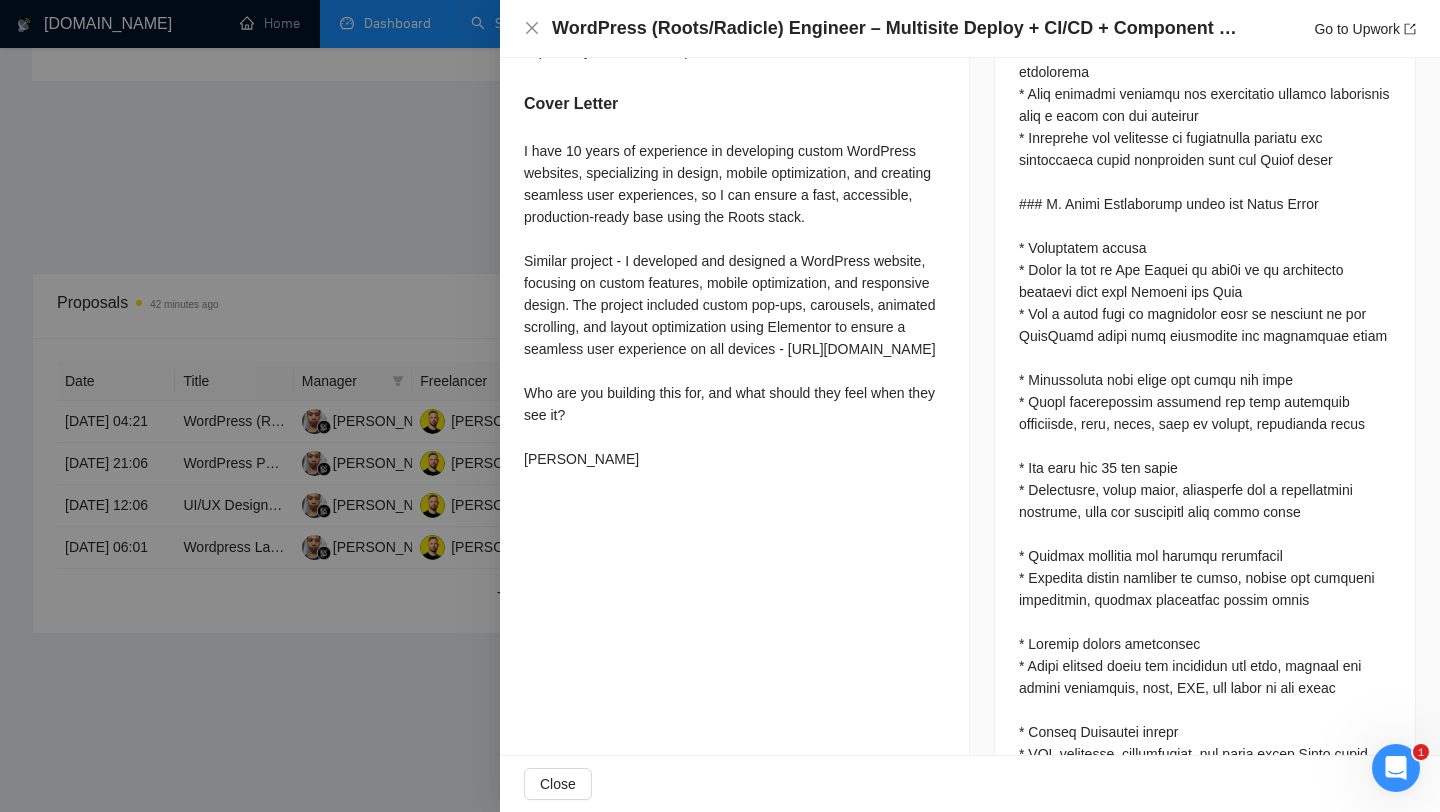 click at bounding box center (720, 406) 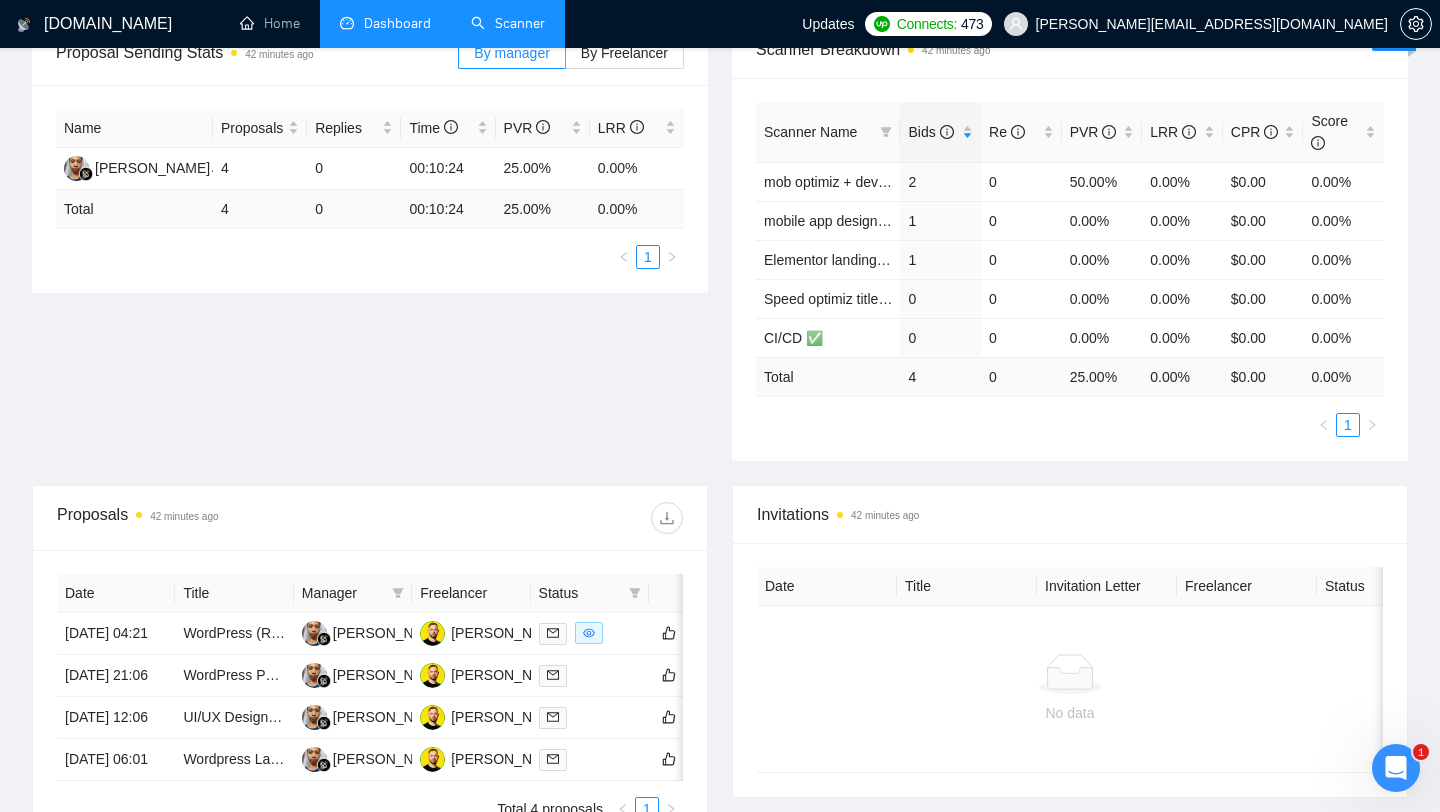 scroll, scrollTop: 0, scrollLeft: 0, axis: both 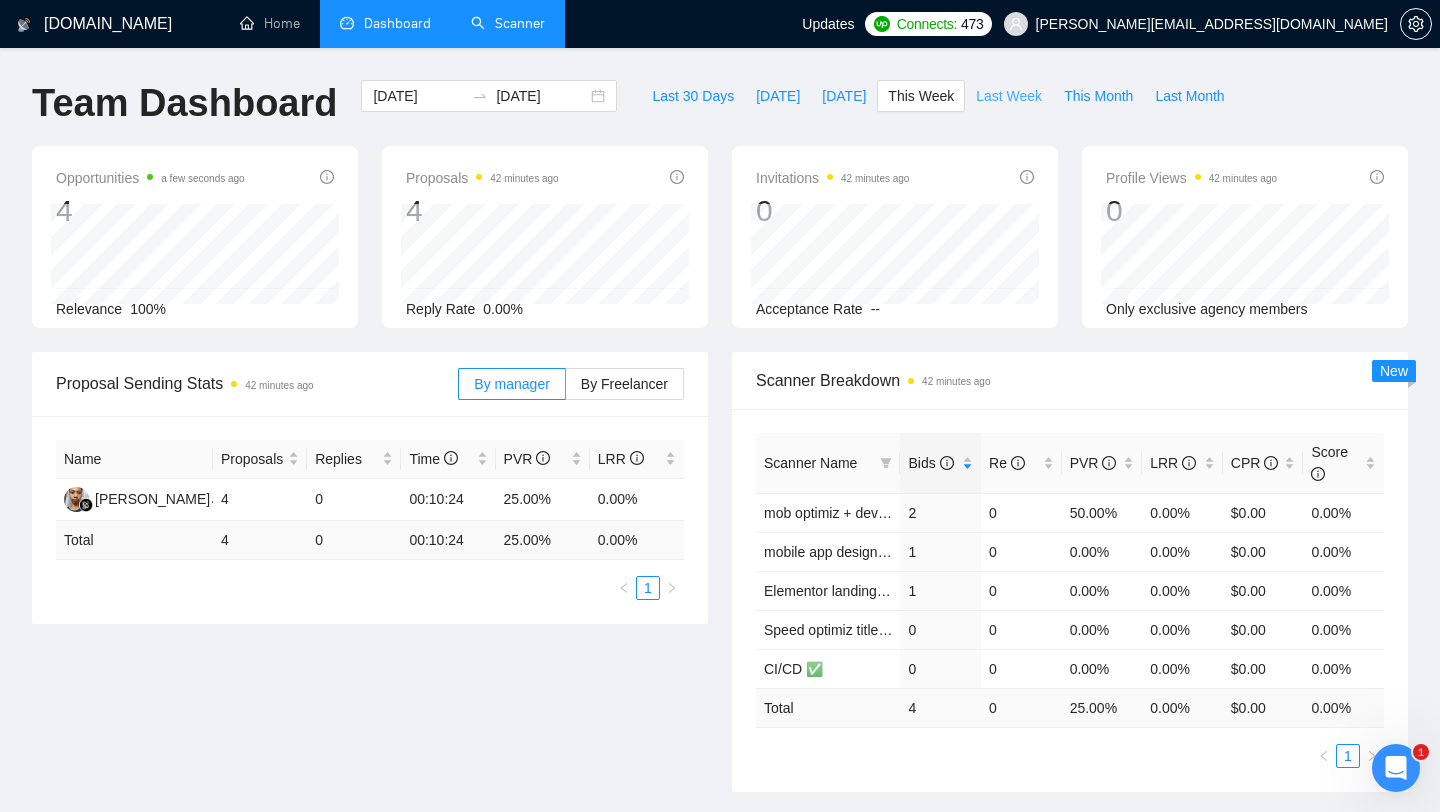 click on "Last Week" at bounding box center (1009, 96) 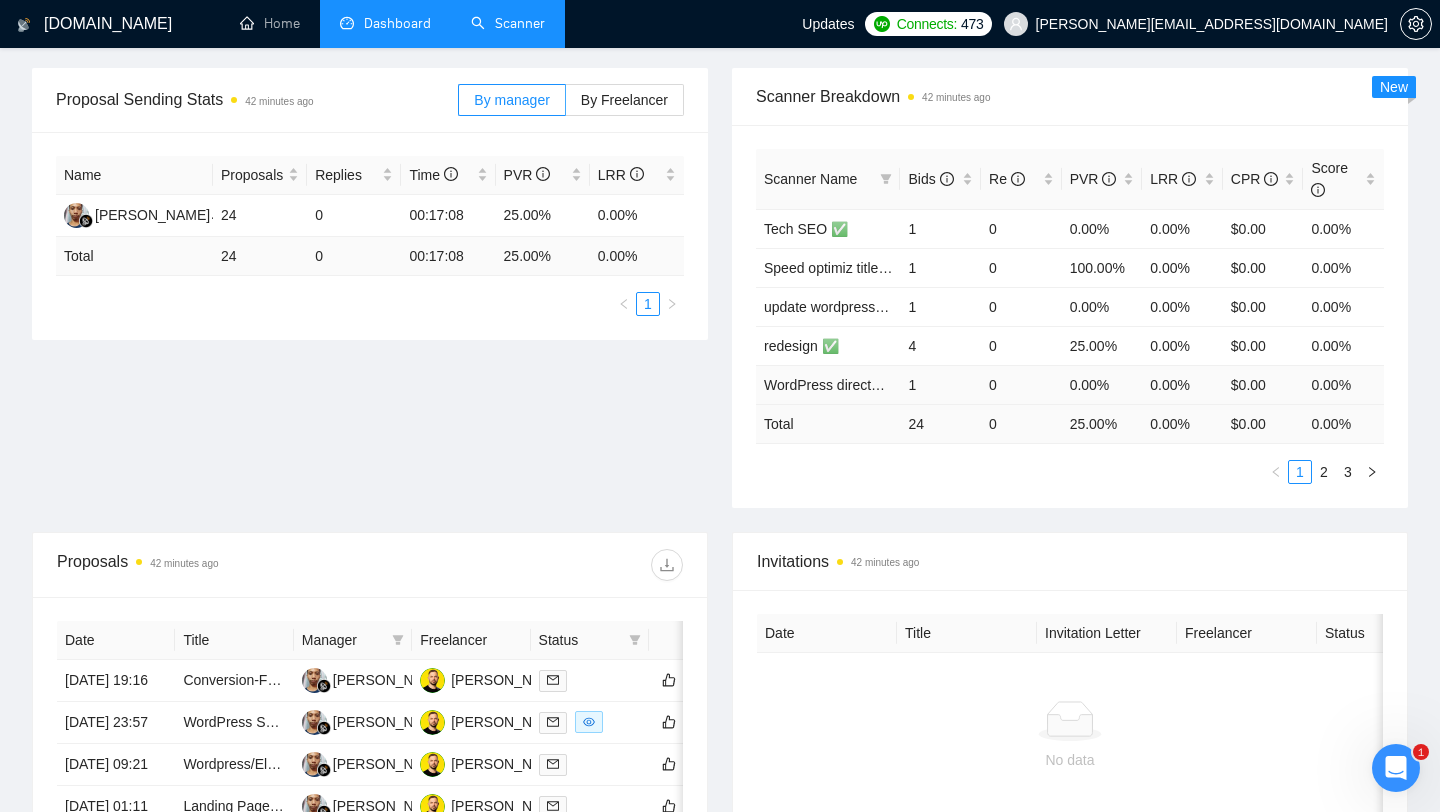 scroll, scrollTop: 314, scrollLeft: 0, axis: vertical 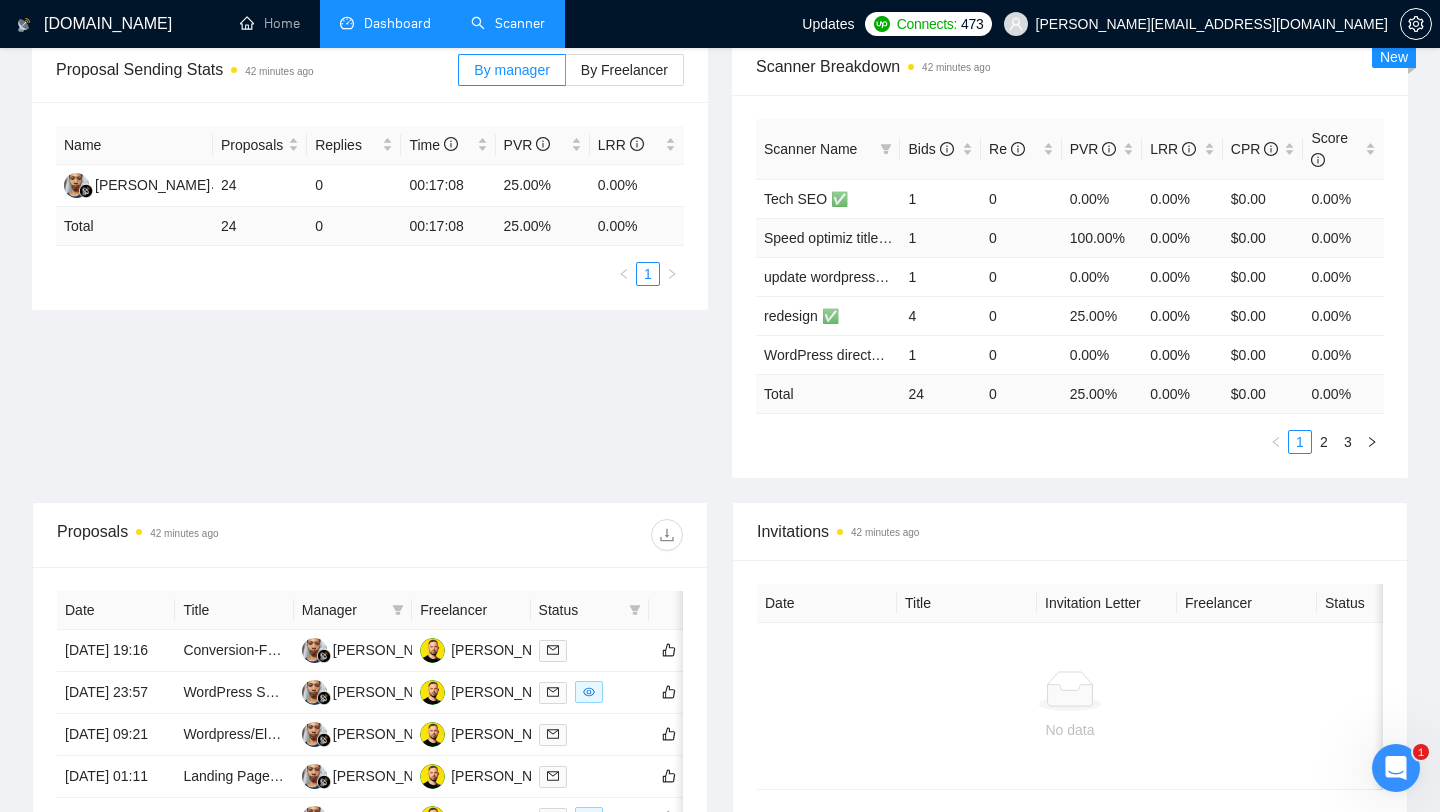 click on "1" at bounding box center (940, 237) 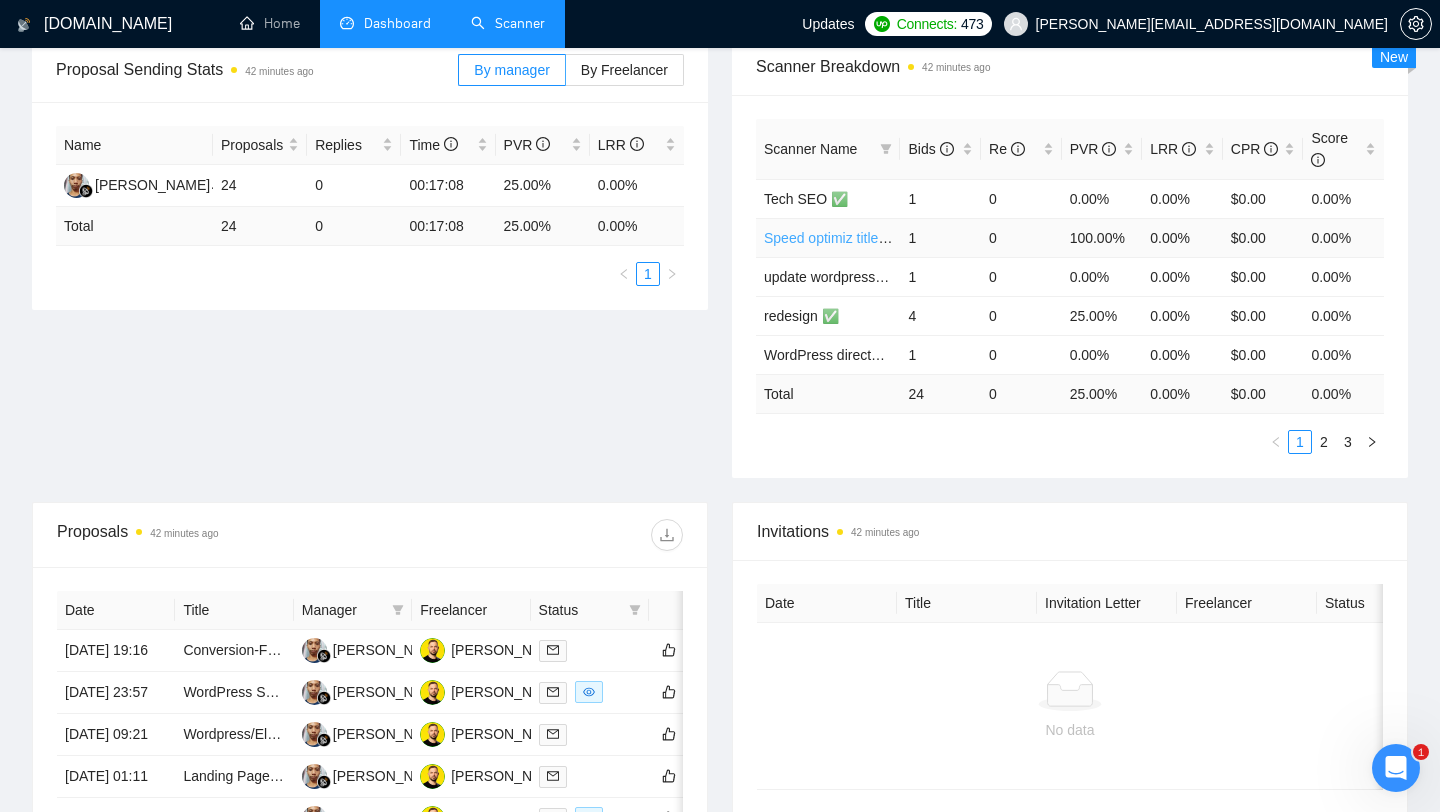 click on "Speed optimiz title ✅" at bounding box center (831, 238) 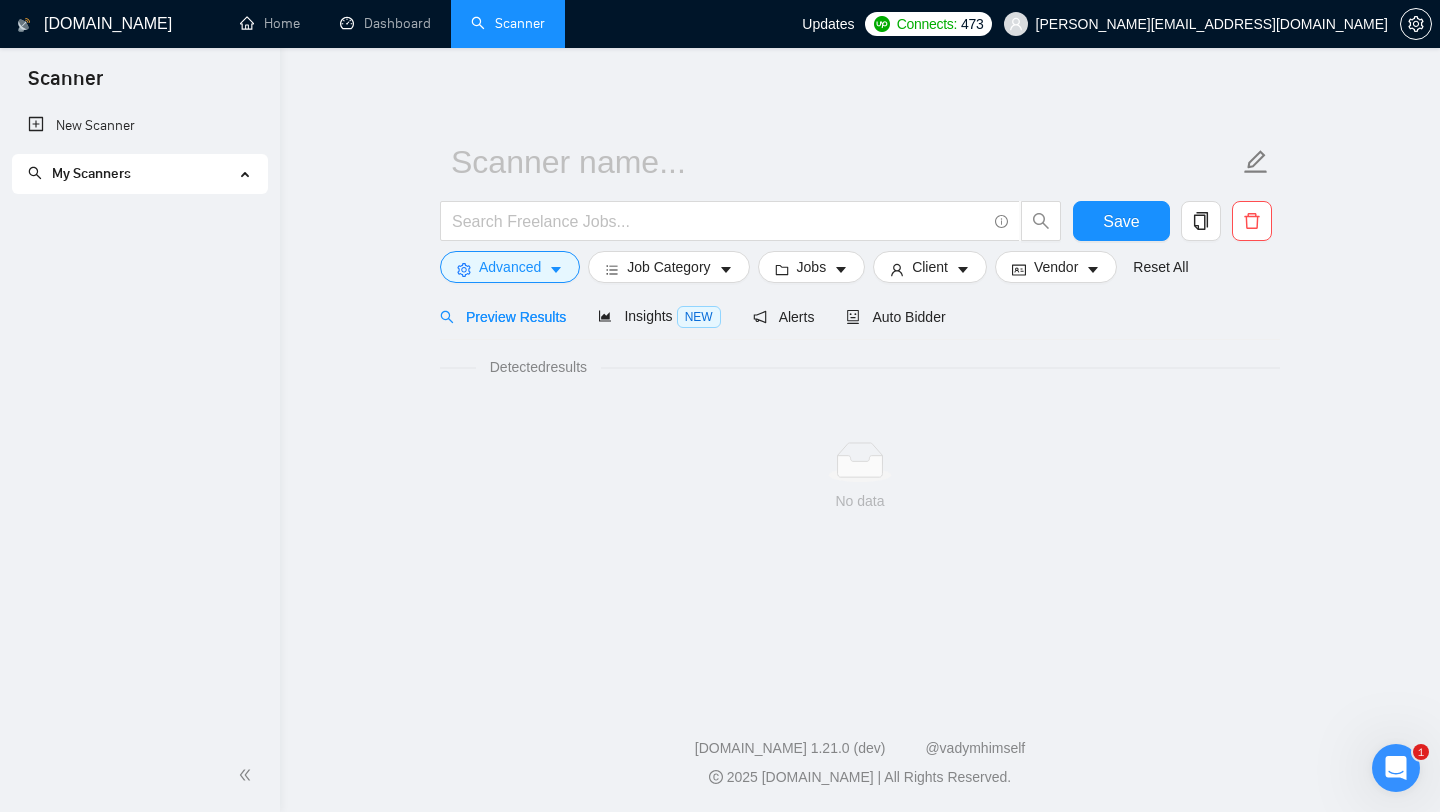 scroll, scrollTop: 0, scrollLeft: 0, axis: both 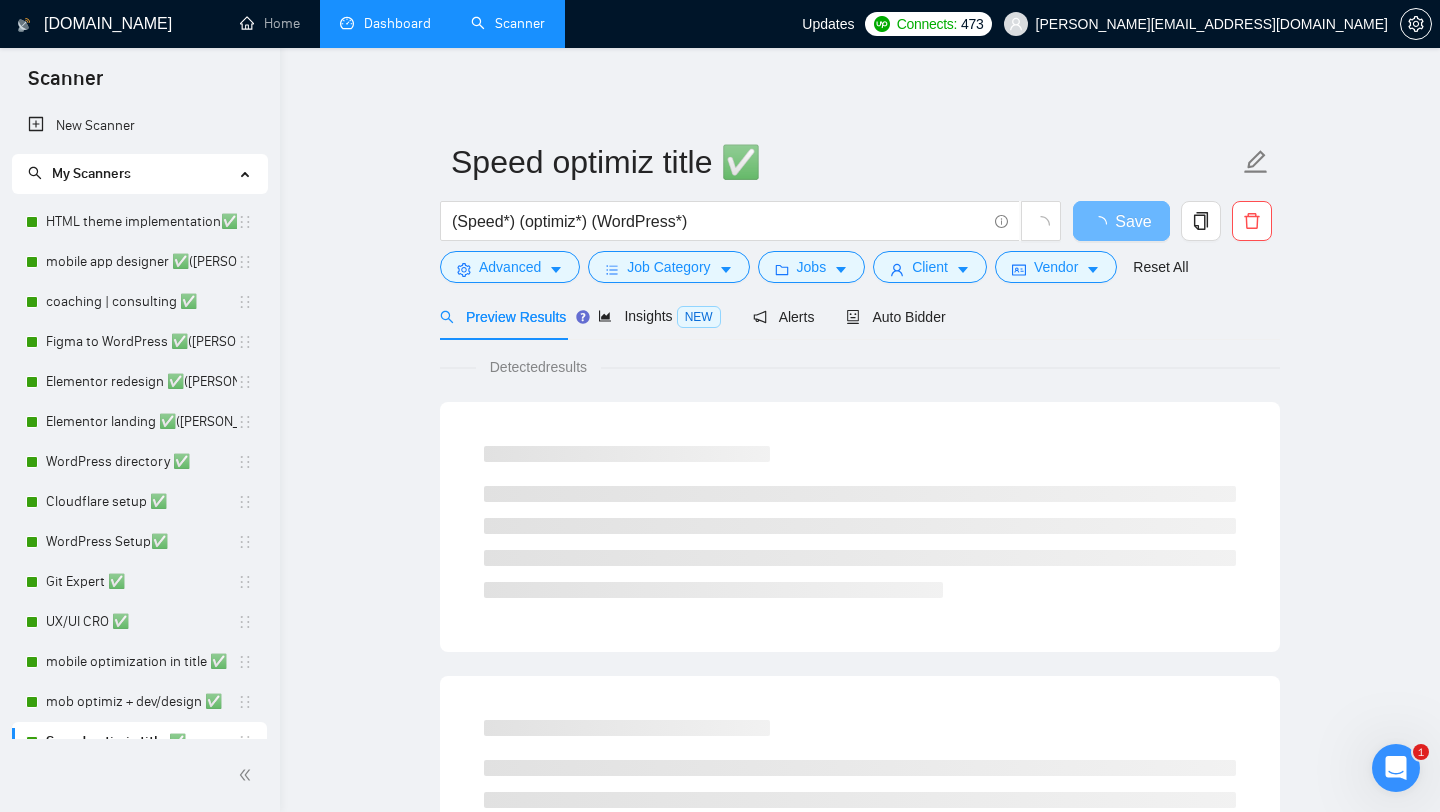 click on "Dashboard" at bounding box center (385, 23) 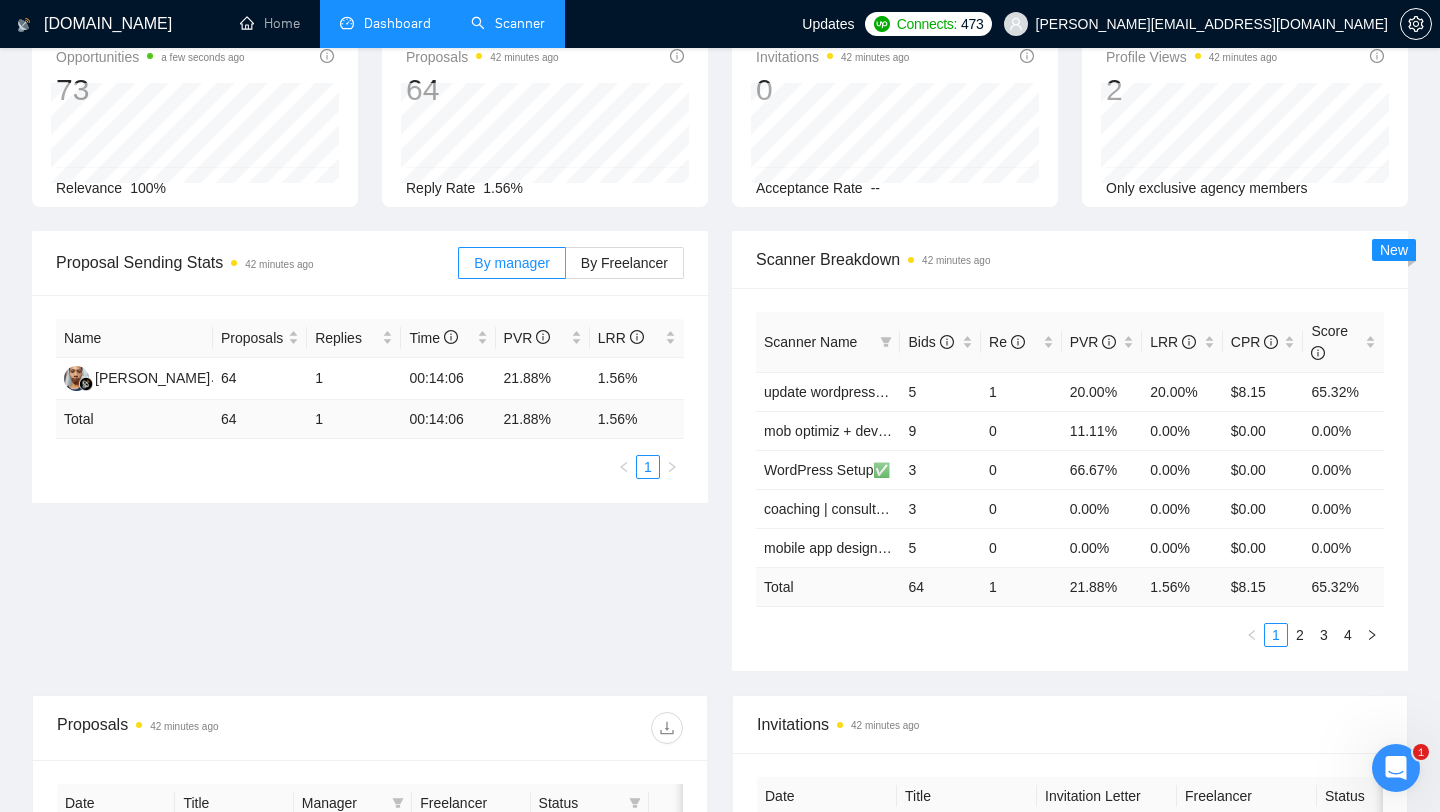 scroll, scrollTop: 0, scrollLeft: 0, axis: both 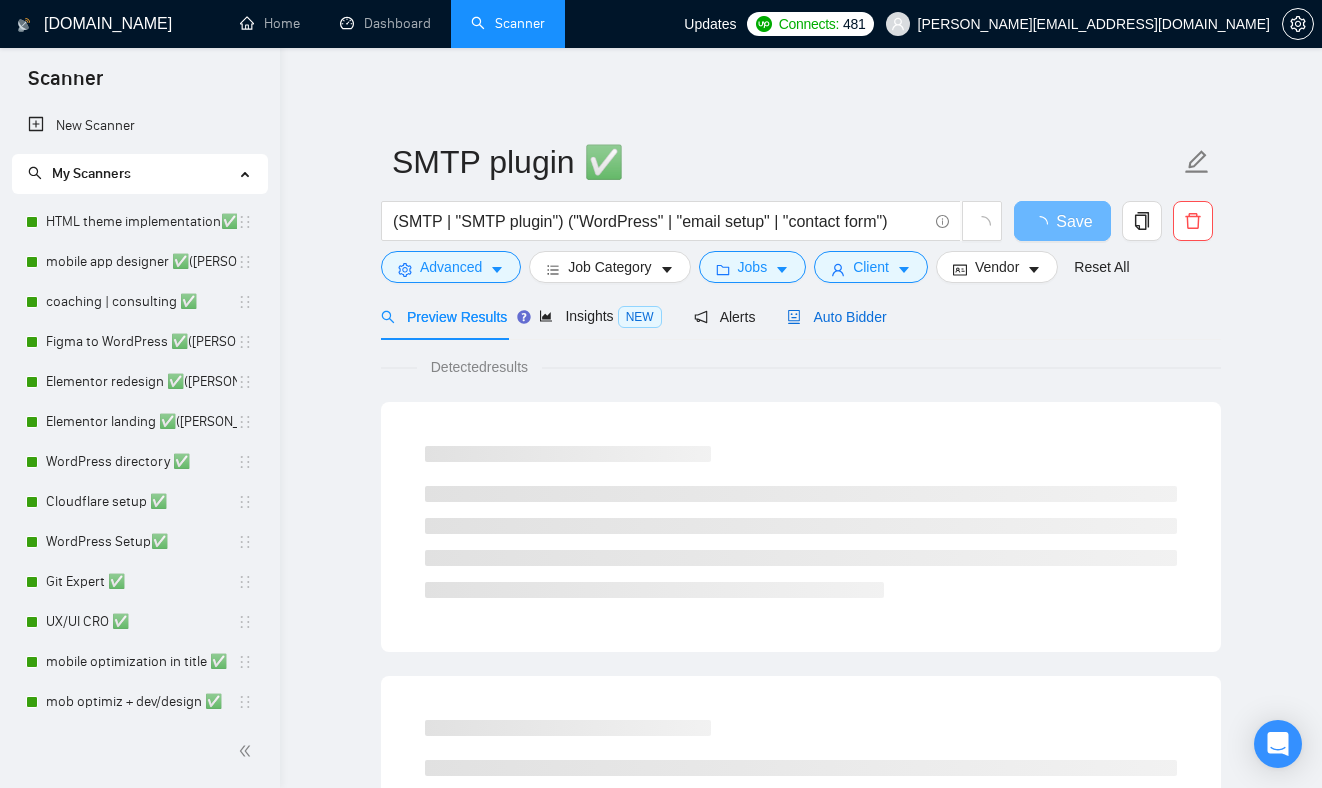 click on "Auto Bidder" at bounding box center (836, 317) 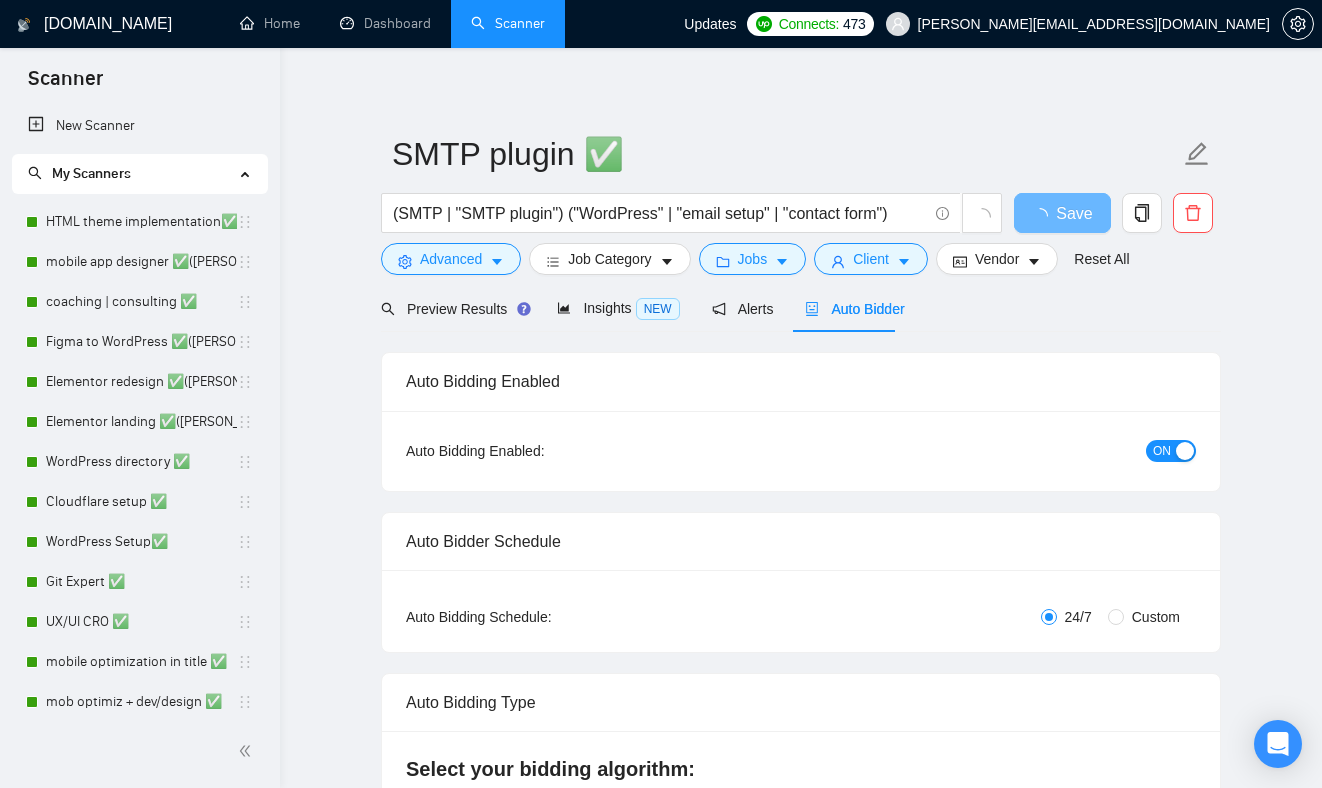 type 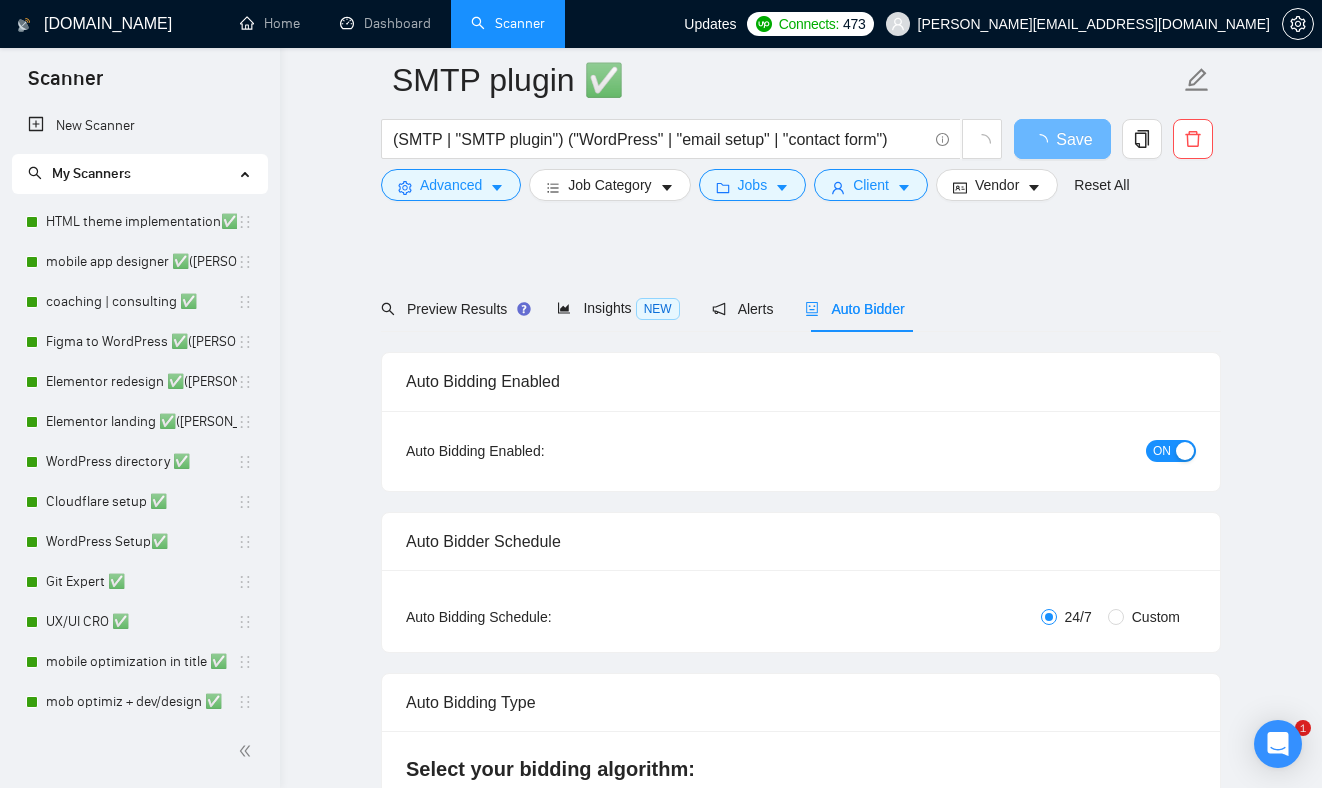 scroll, scrollTop: 1630, scrollLeft: 0, axis: vertical 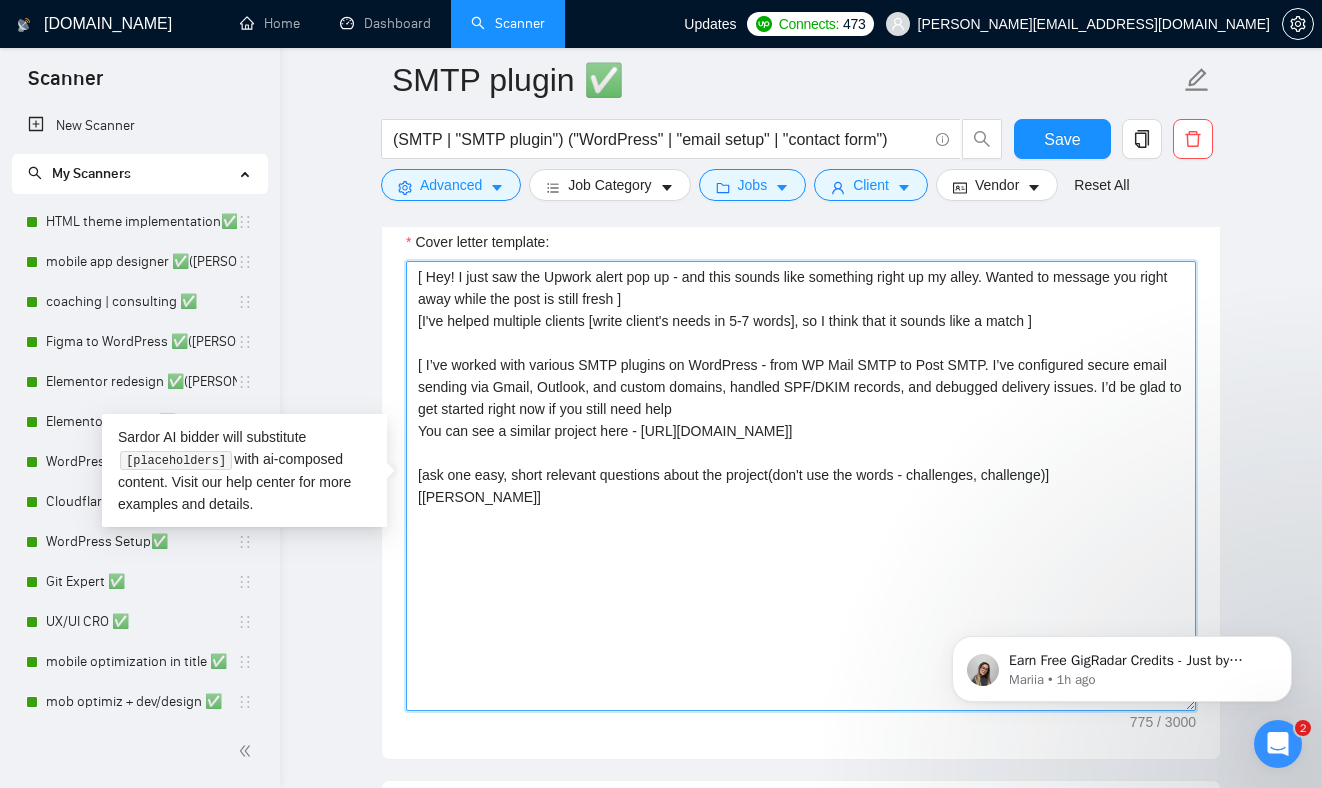 drag, startPoint x: 459, startPoint y: 526, endPoint x: 418, endPoint y: 469, distance: 70.21396 